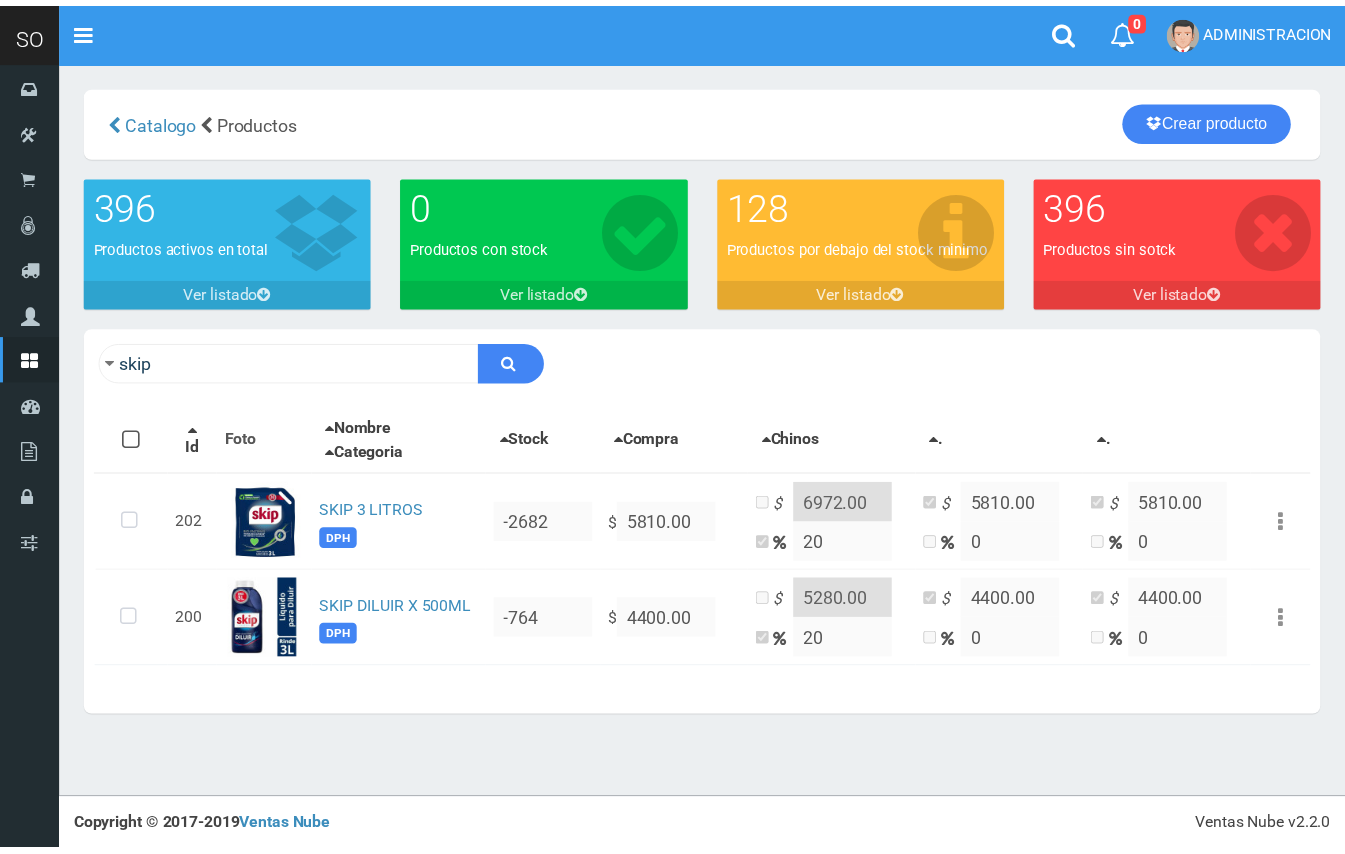 scroll, scrollTop: 0, scrollLeft: 0, axis: both 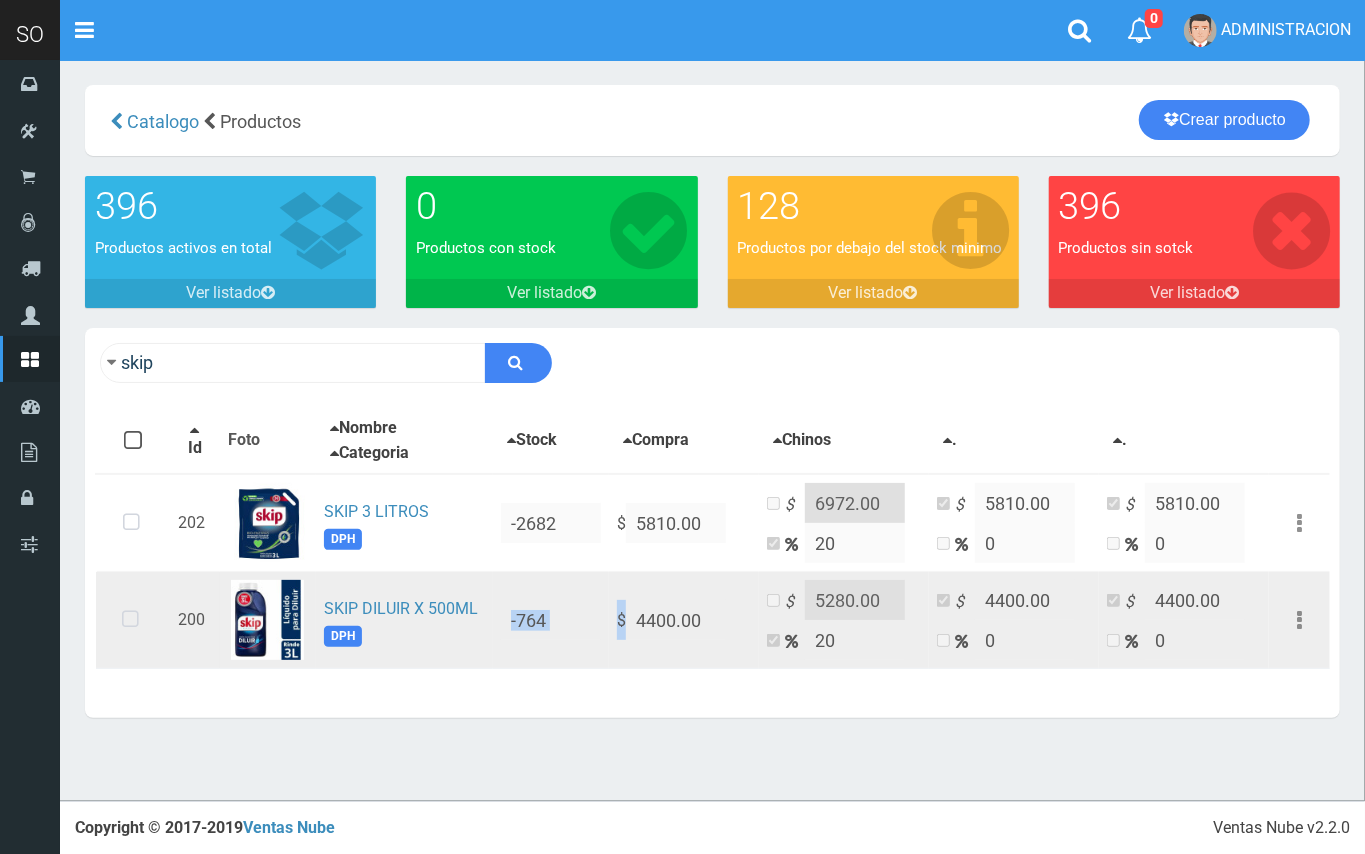 click on "200 SKIP DILUIR X 500ML DPH -764 $ 4400.00 $ 5280.00 20 $ 4400.00 0 $ 4400.00 0
Editar  Eliminar" at bounding box center [713, 620] 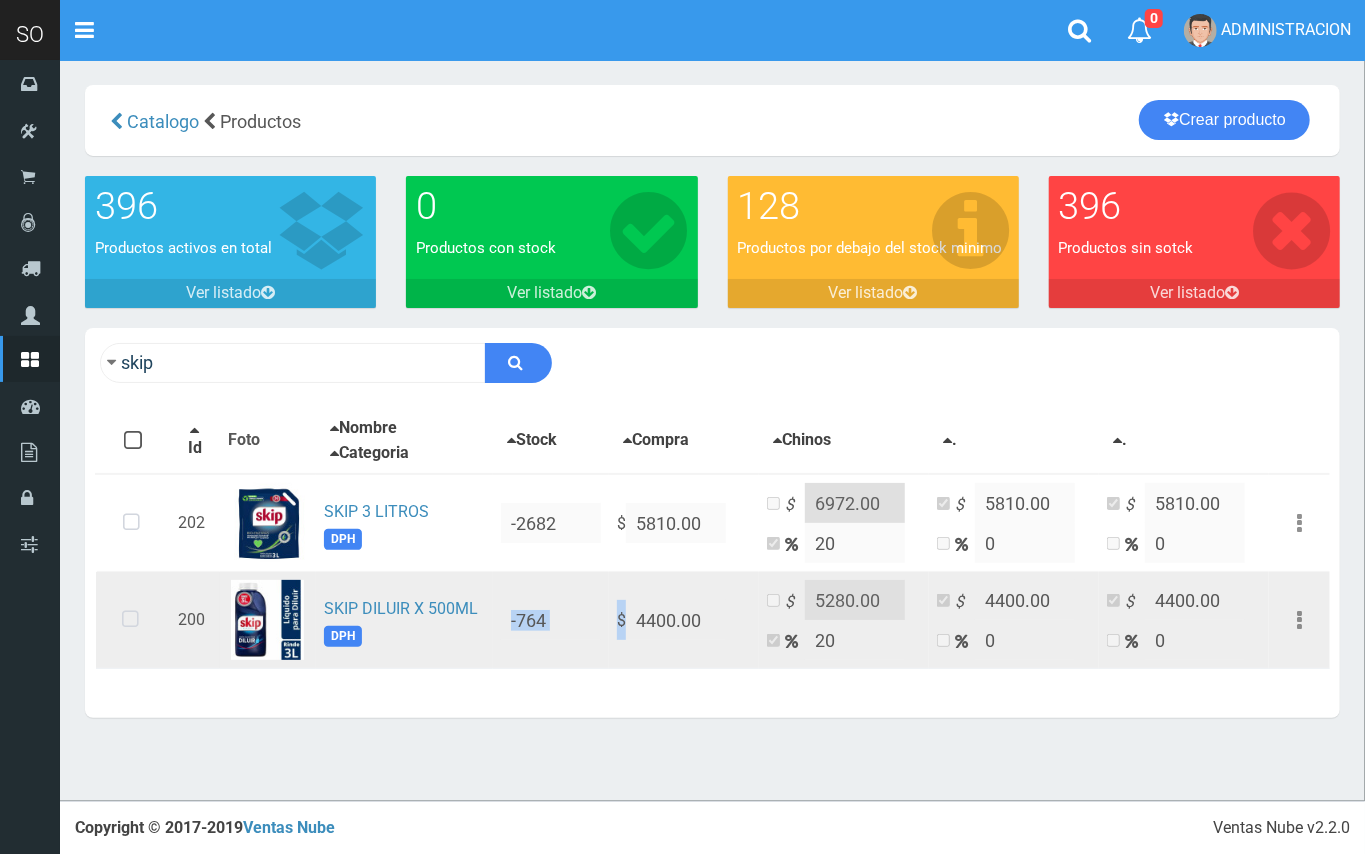 copy on "$" 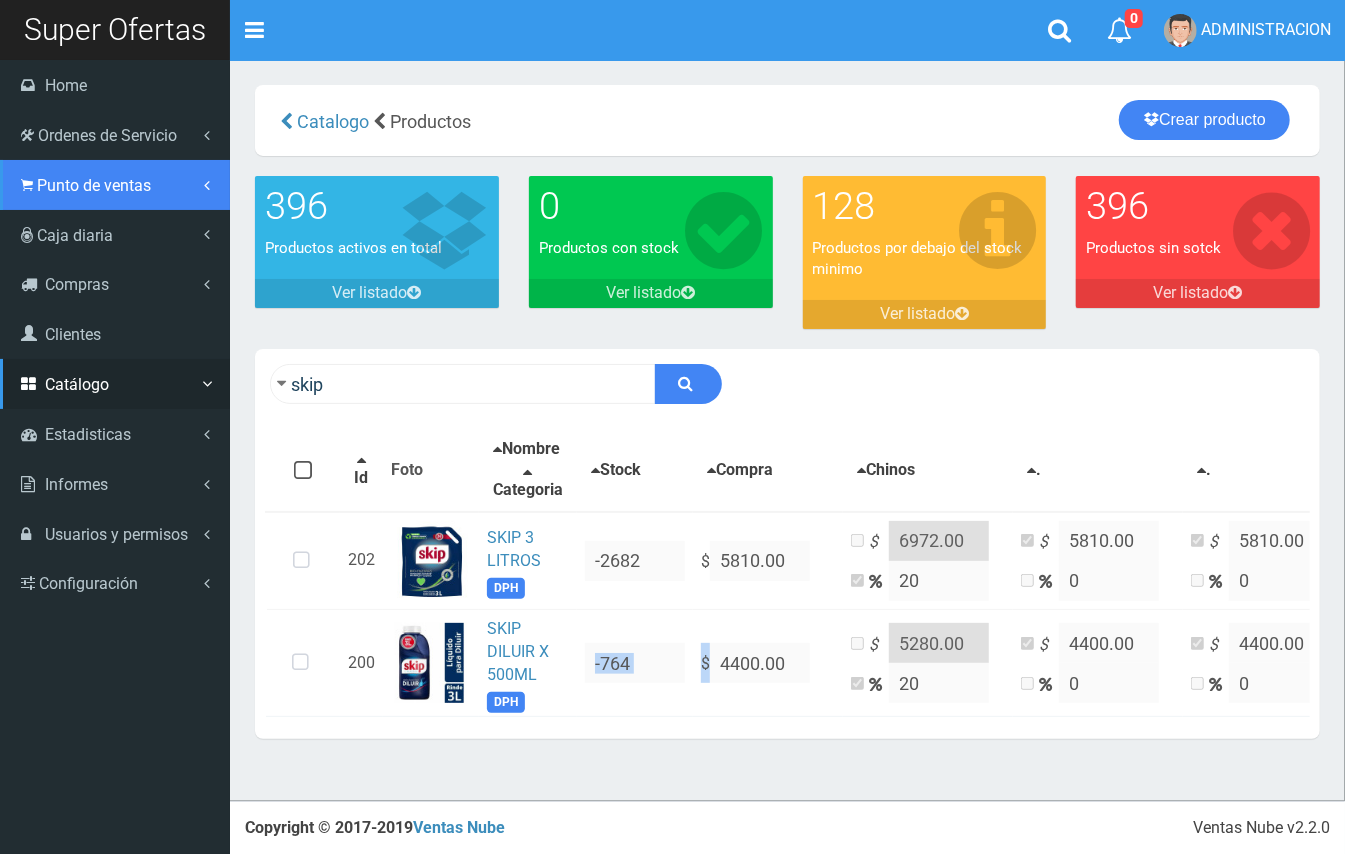 click on "Punto de ventas" at bounding box center [107, 135] 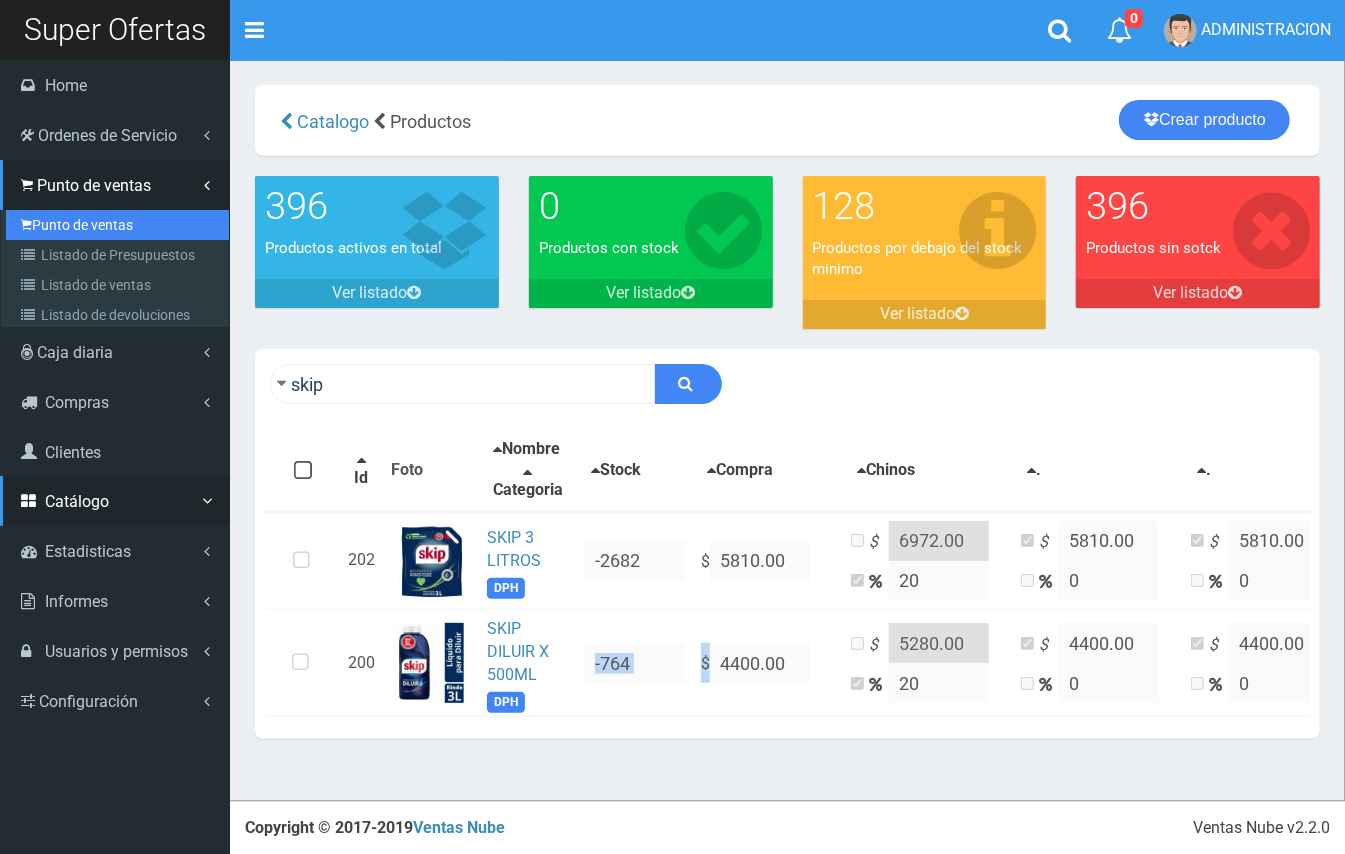 click on "Punto de ventas" at bounding box center [117, 225] 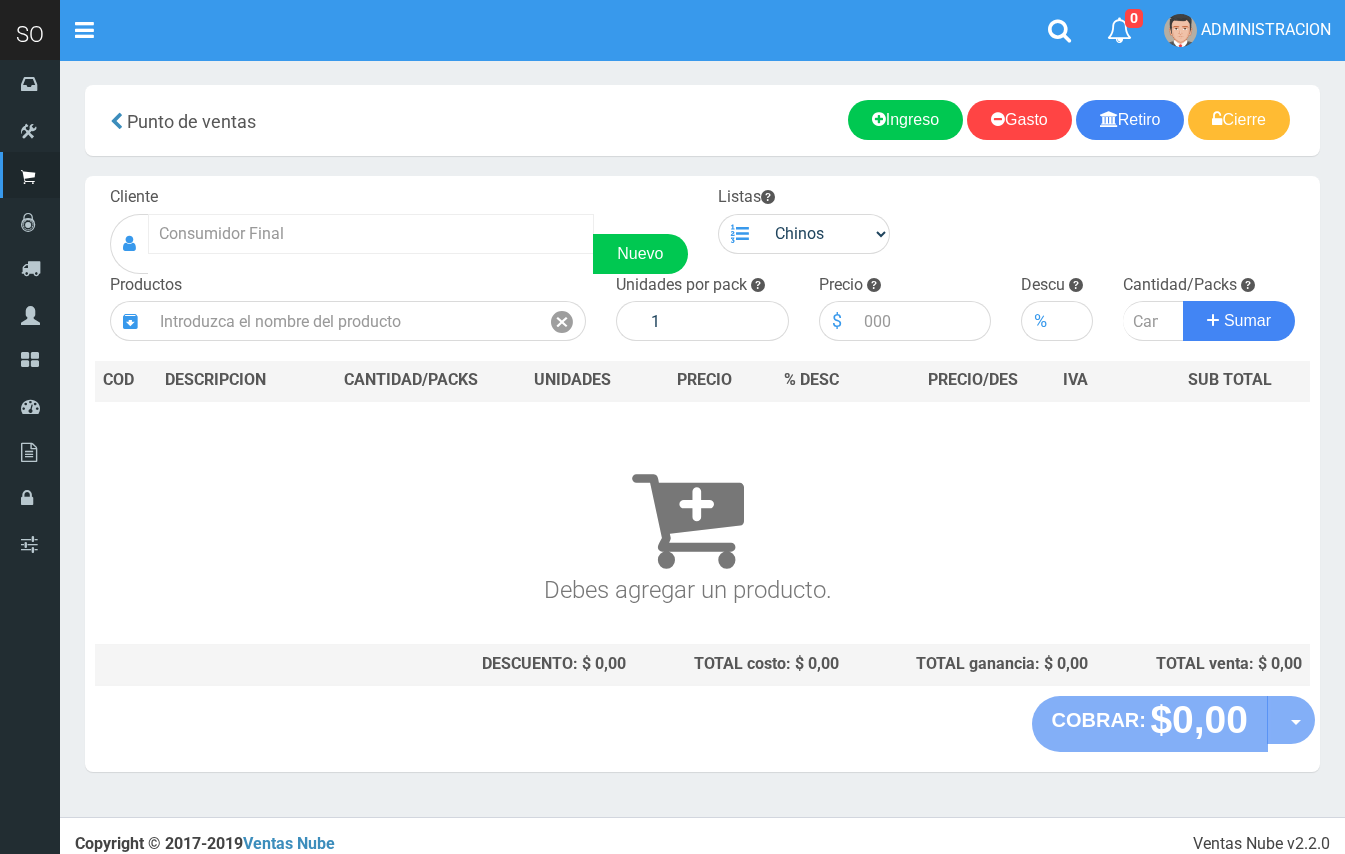 scroll, scrollTop: 0, scrollLeft: 0, axis: both 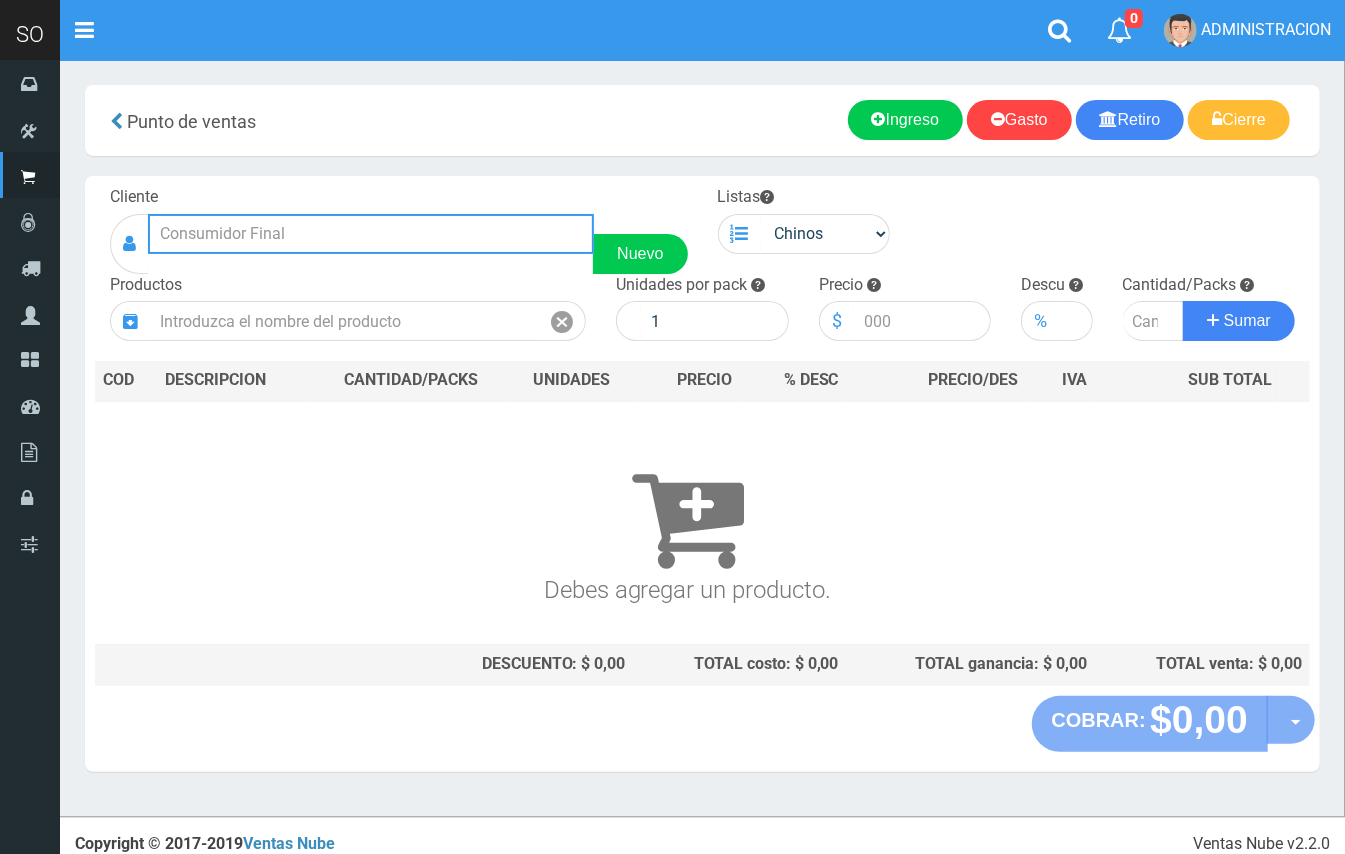 click at bounding box center [371, 234] 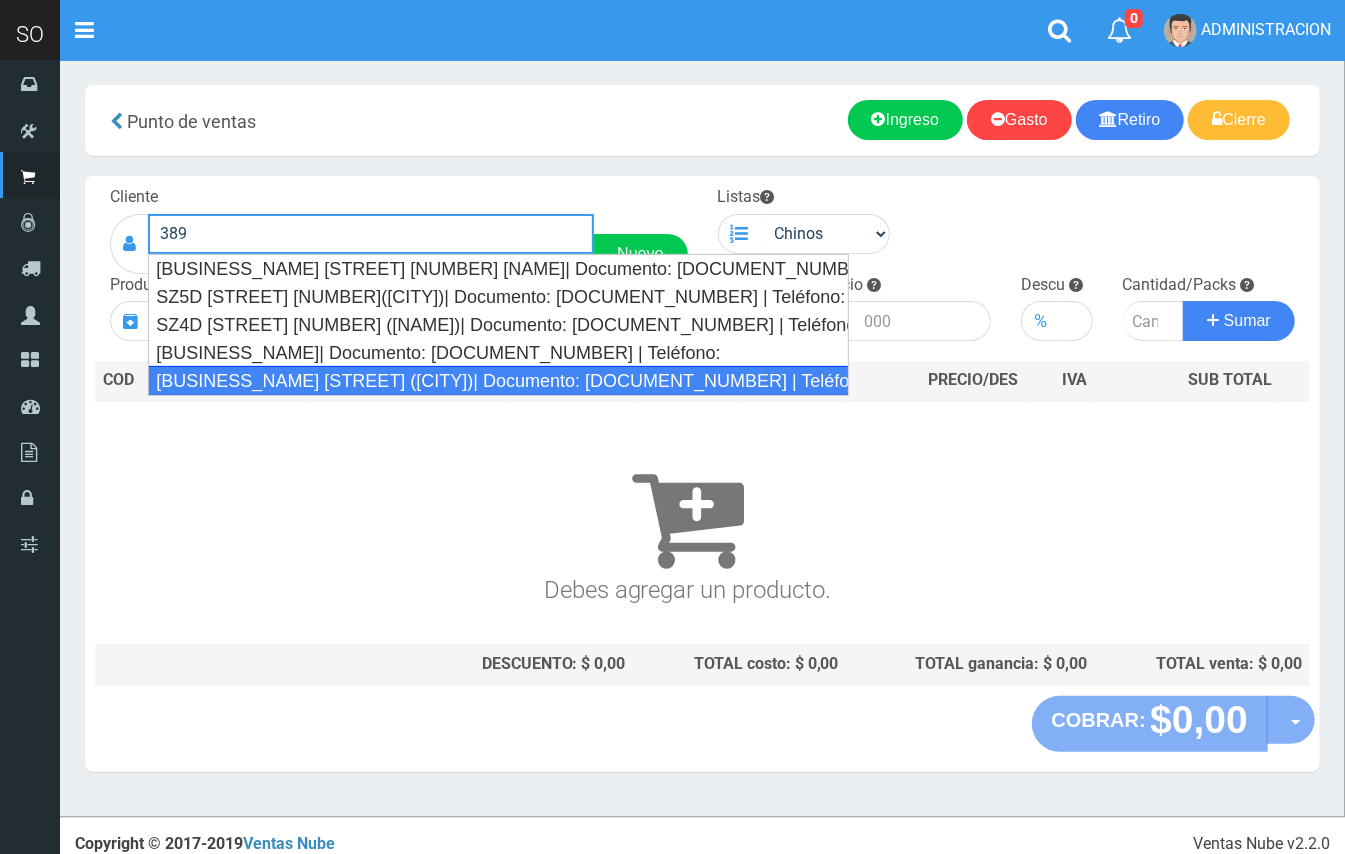 click on "[BUSINESS_NAME] [STREET] ([CITY])| Documento: [DOCUMENT_NUMBER] | Teléfono:" at bounding box center (498, 381) 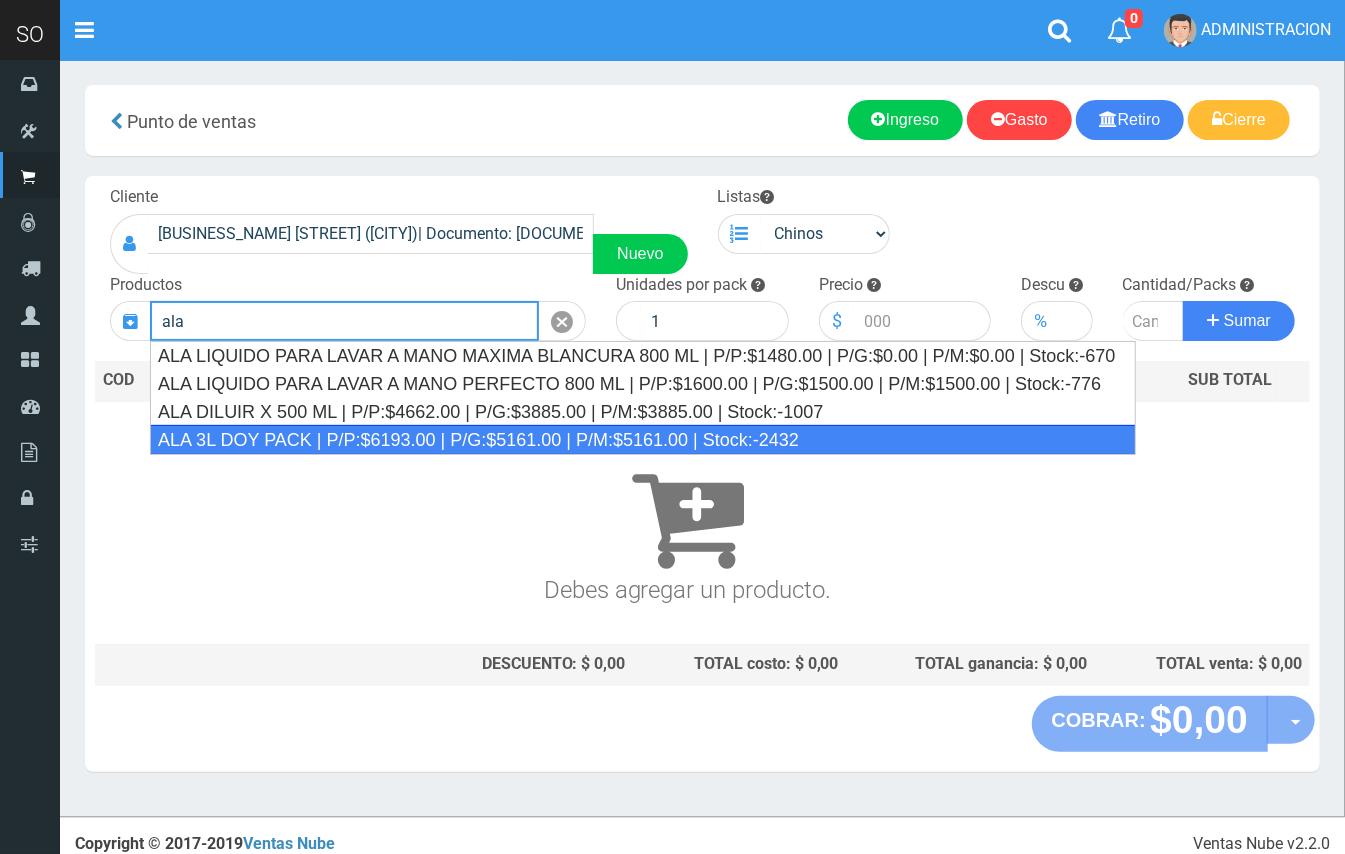 click on "ALA 3L DOY PACK | P/P:$6193.00 | P/G:$5161.00 | P/M:$5161.00 | Stock:-2432" at bounding box center [643, 440] 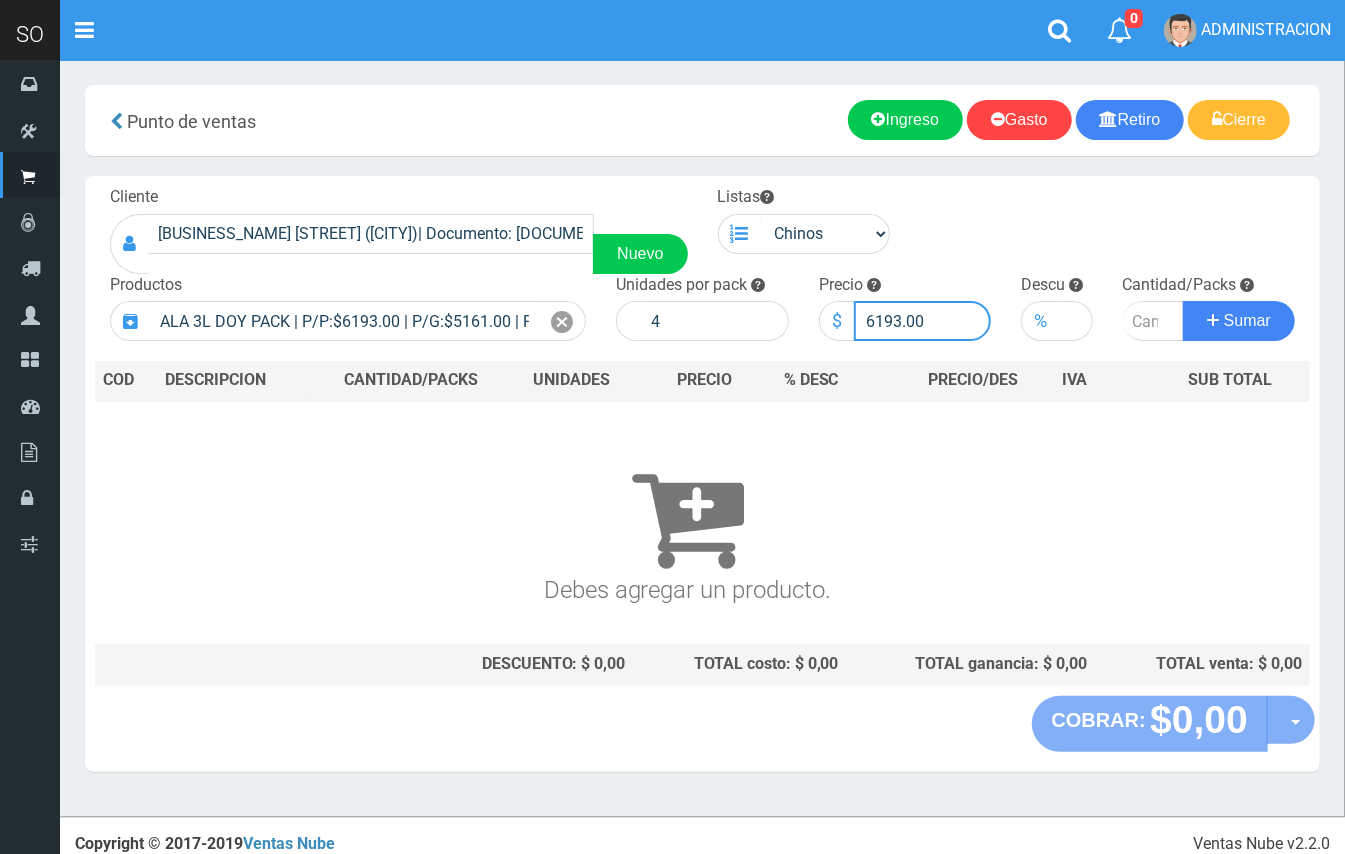 drag, startPoint x: 898, startPoint y: 316, endPoint x: 860, endPoint y: 310, distance: 38.470768 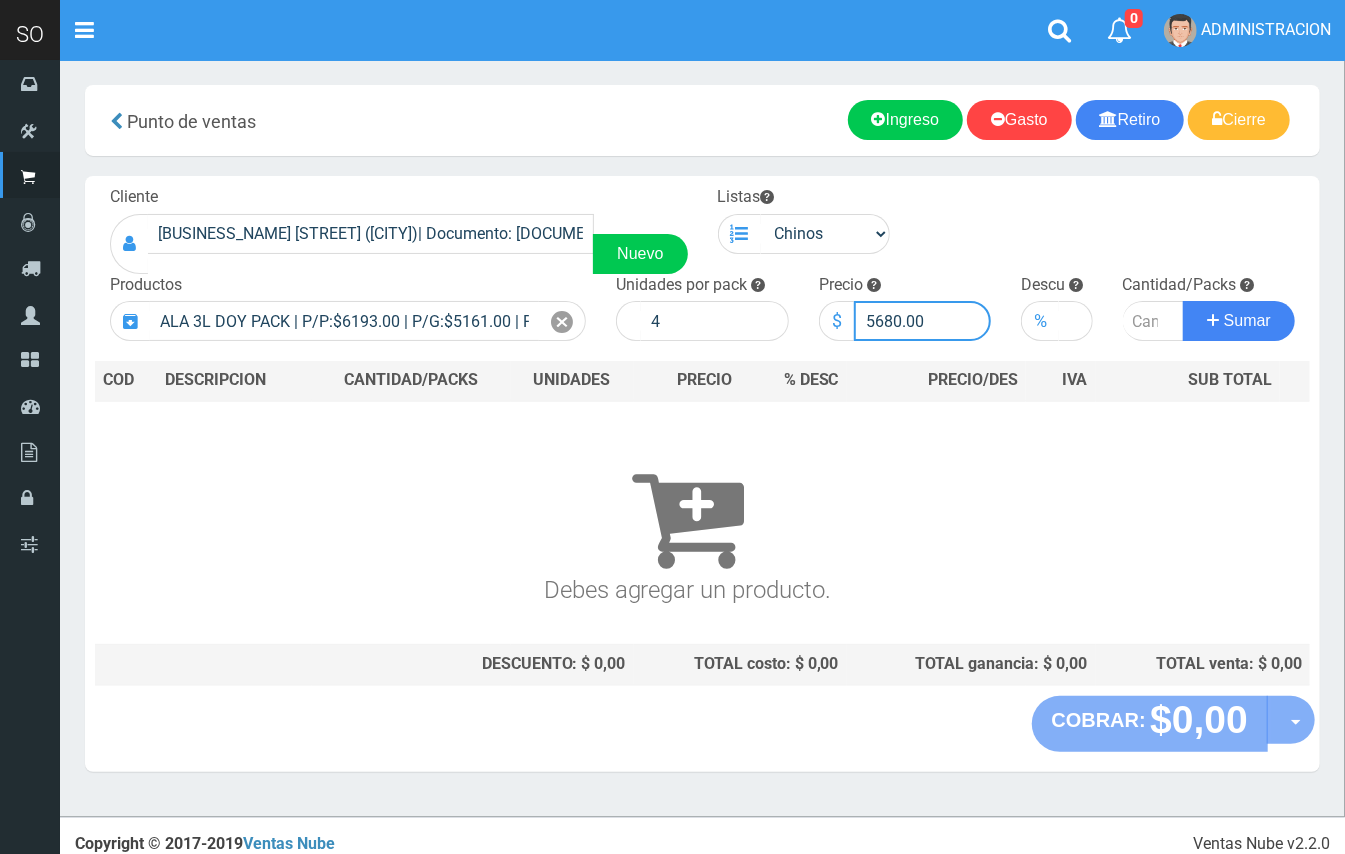 type on "5680.00" 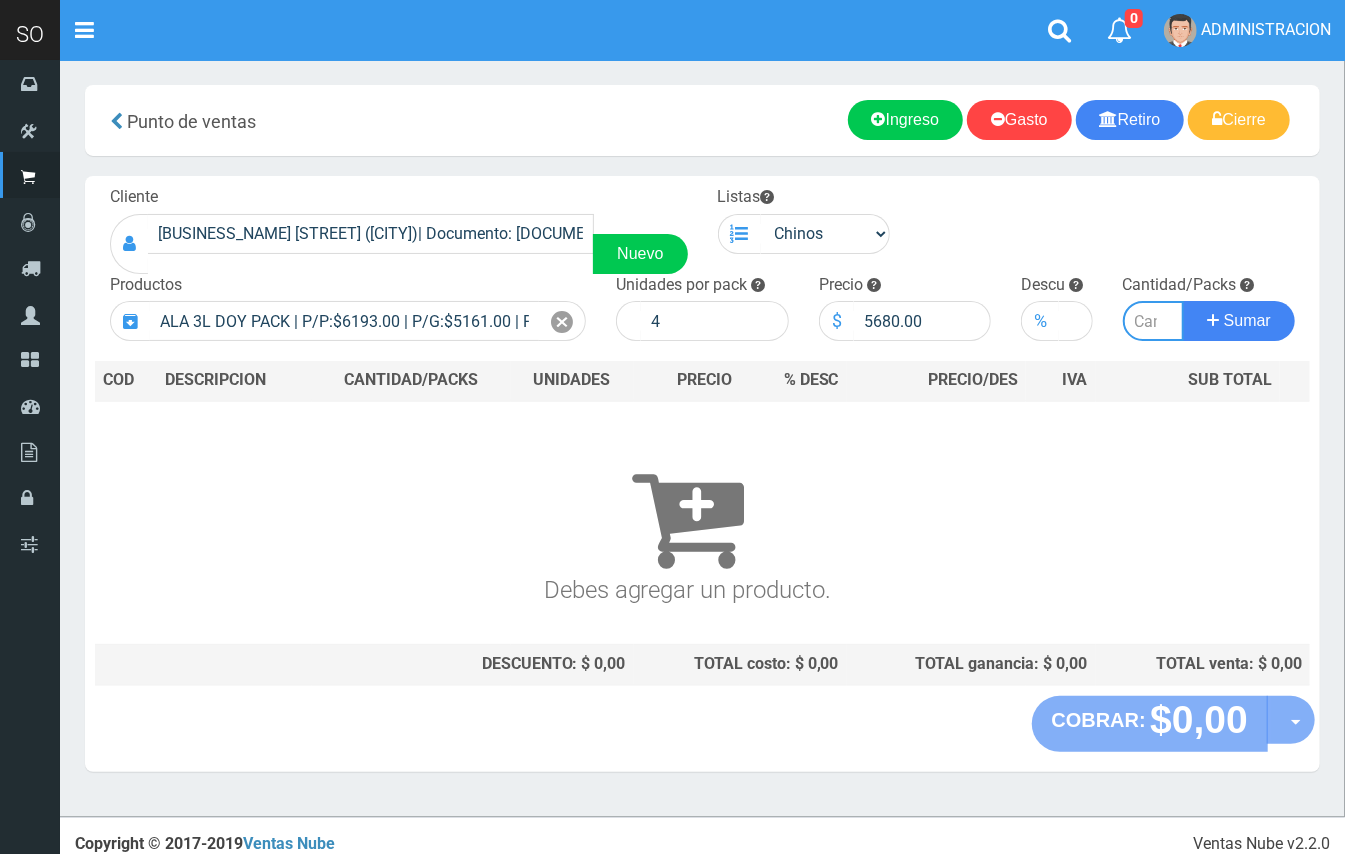 click at bounding box center [1154, 321] 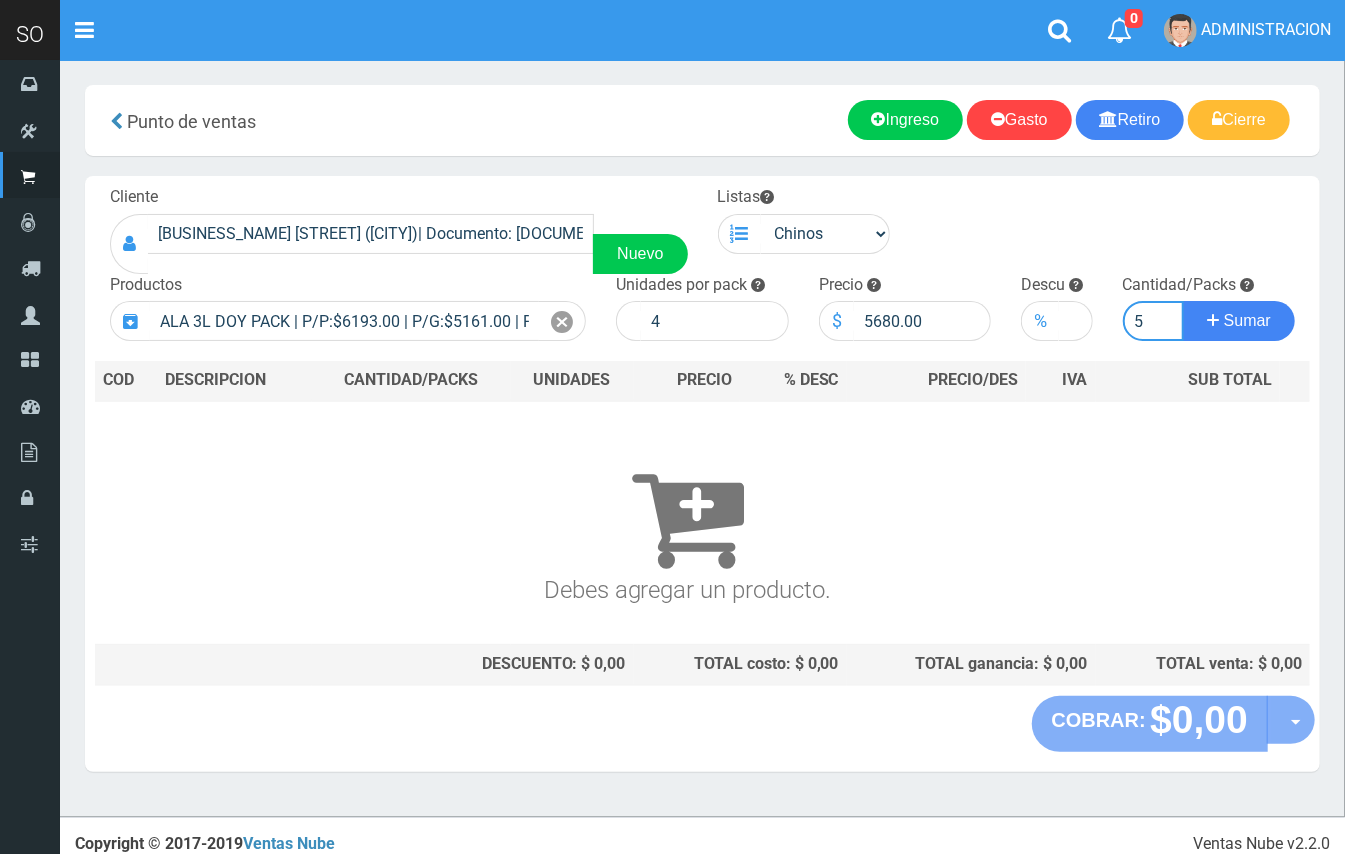 type on "5" 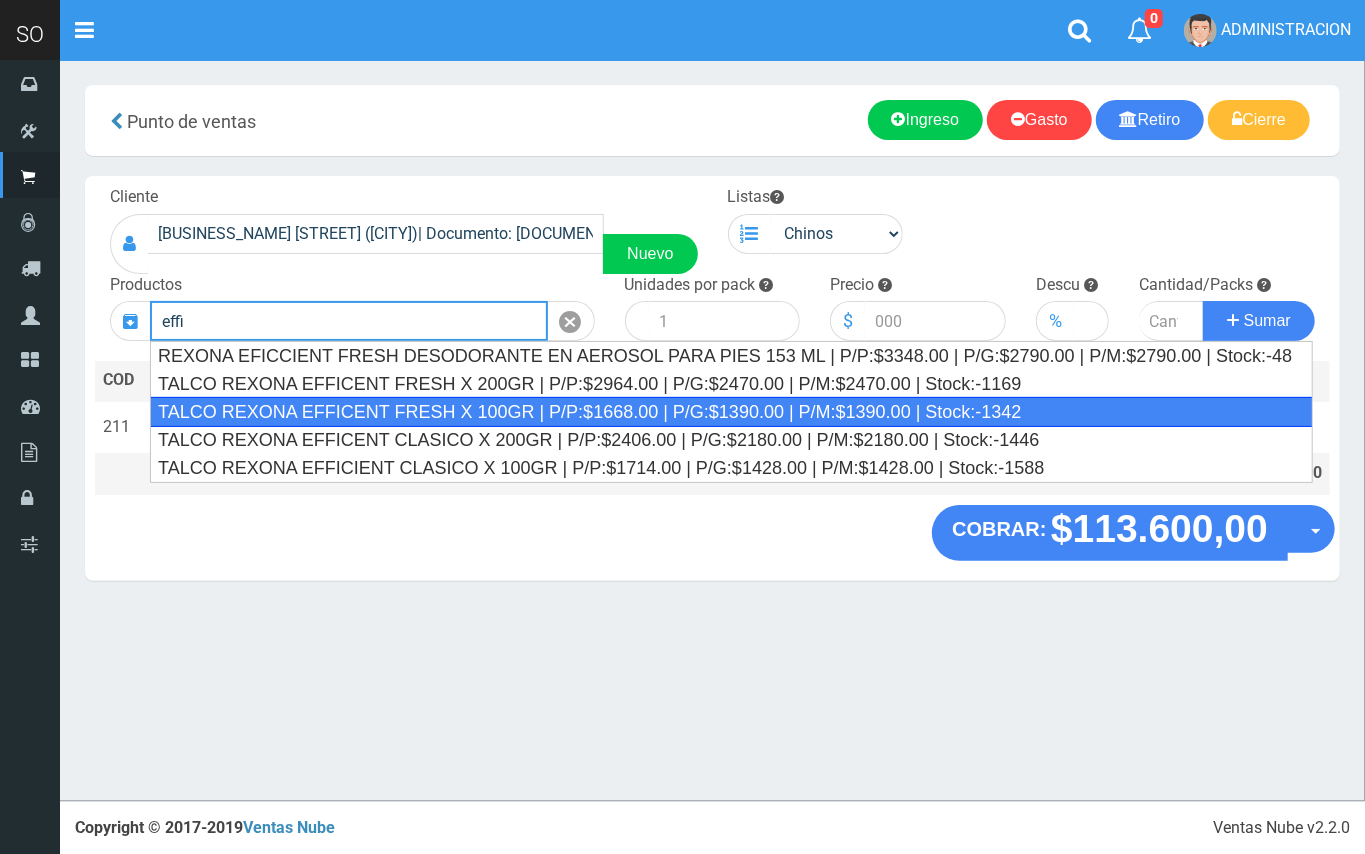 click on "TALCO REXONA EFFICENT FRESH X 100GR | P/P:$1668.00 | P/G:$1390.00 | P/M:$1390.00 | Stock:-1342" at bounding box center [731, 412] 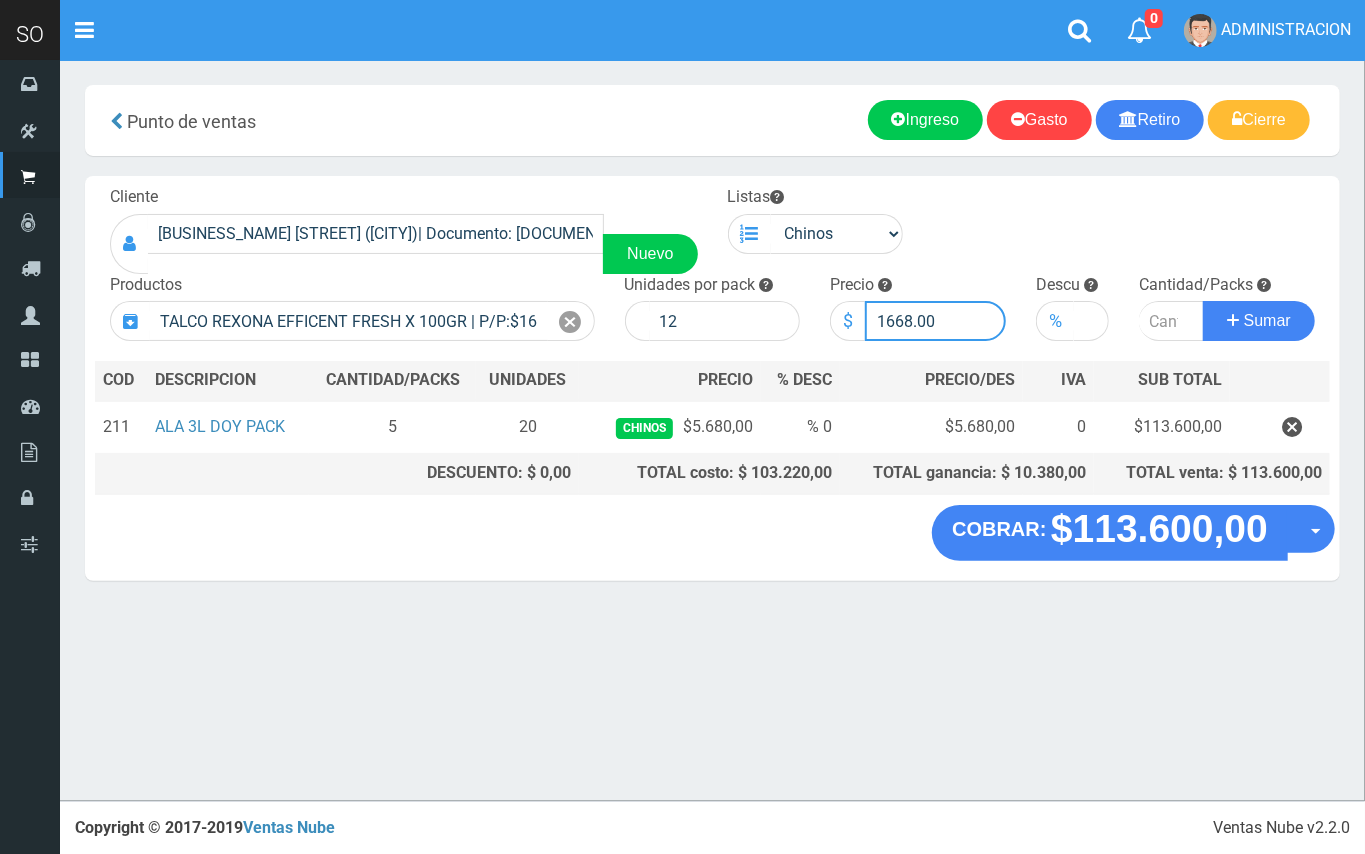 drag, startPoint x: 910, startPoint y: 316, endPoint x: 882, endPoint y: 313, distance: 28.160255 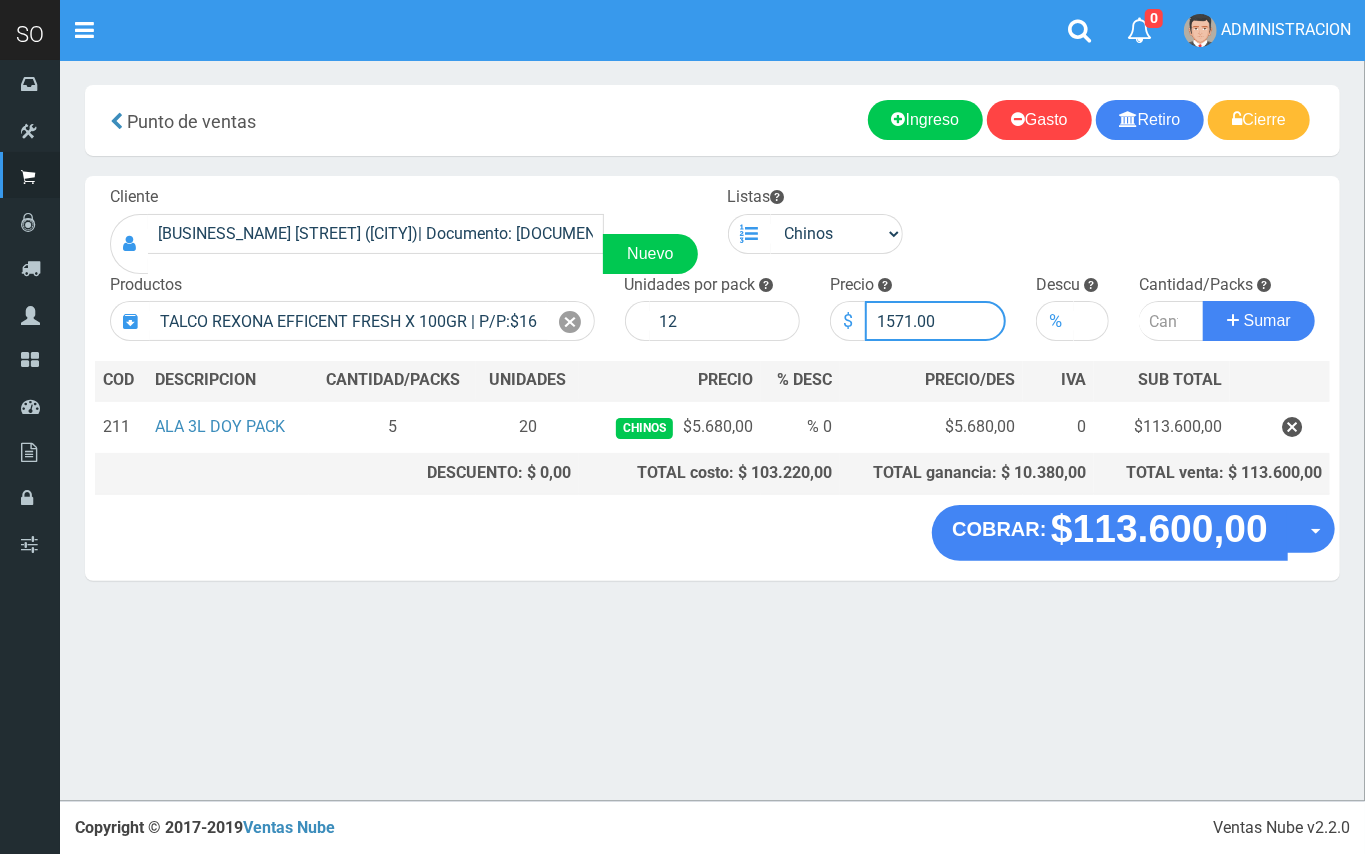 type on "1571.00" 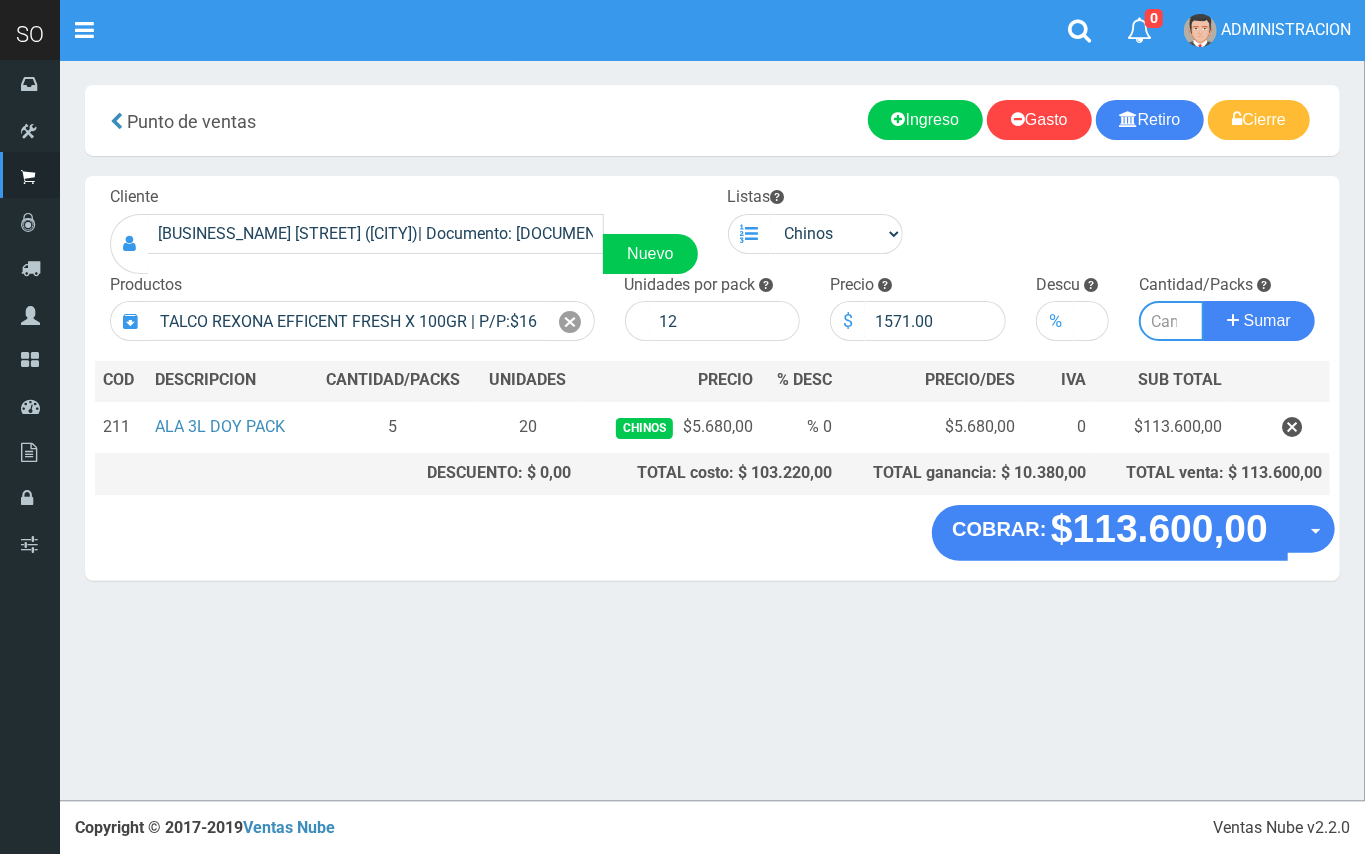 click at bounding box center [1171, 321] 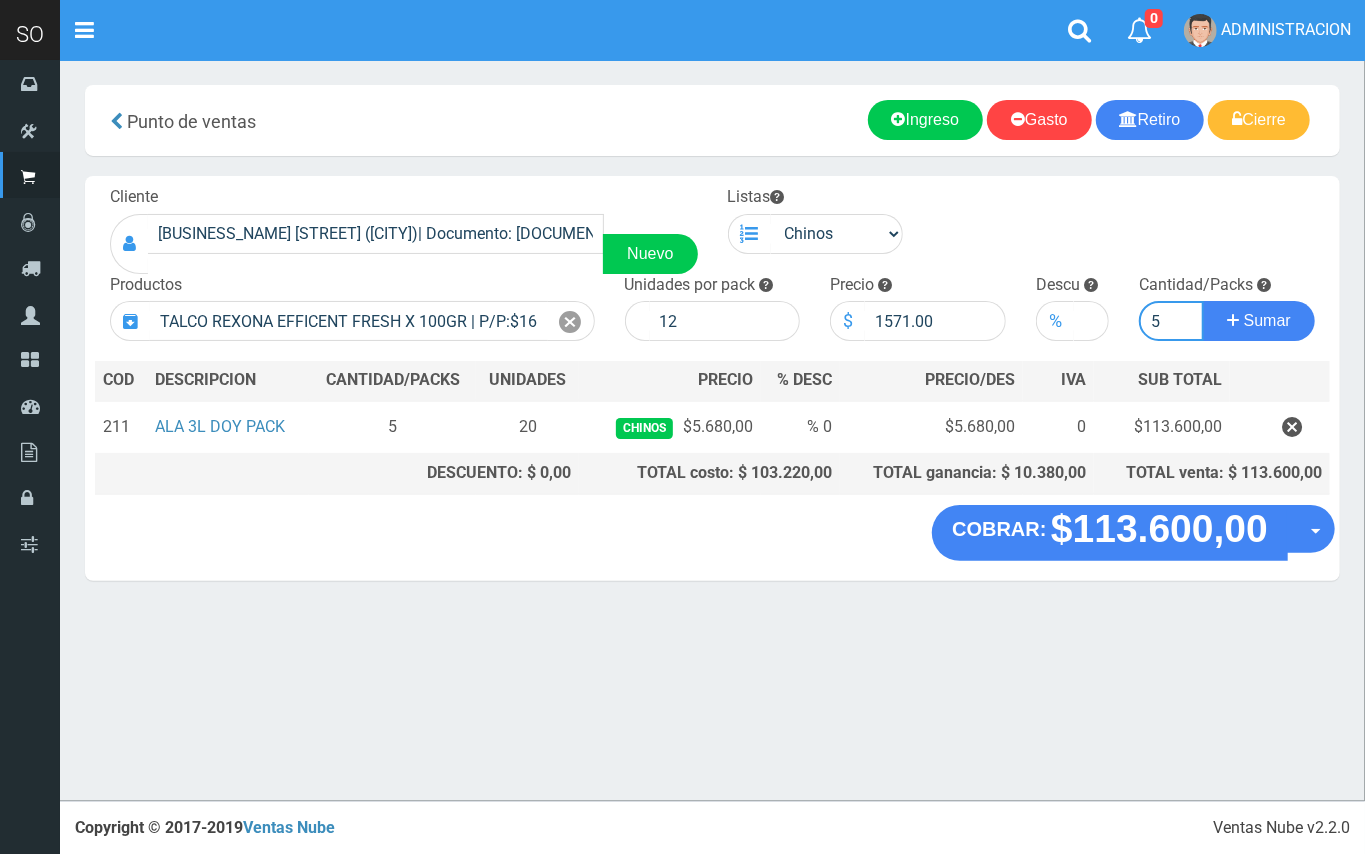 type on "5" 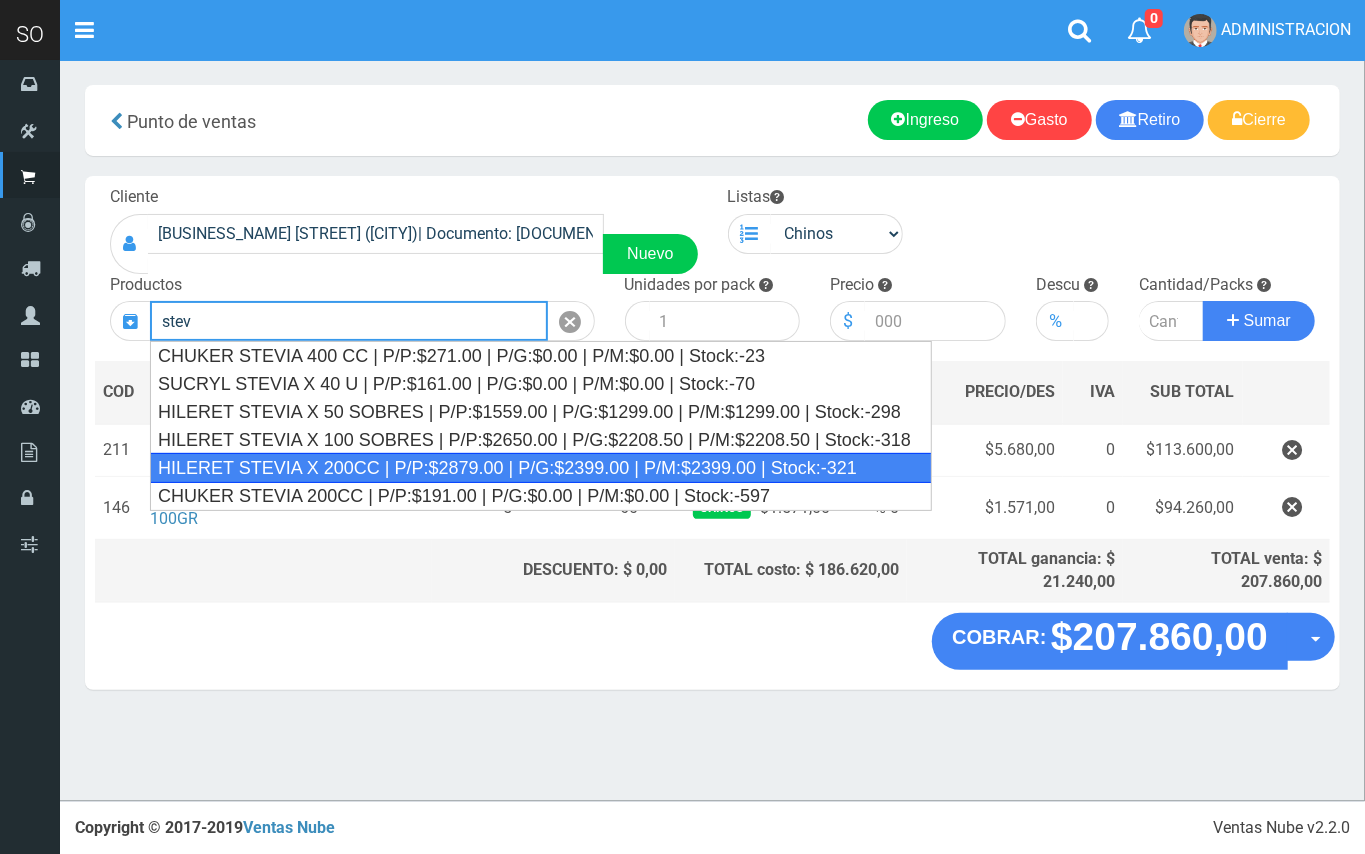 click on "HILERET STEVIA X 200CC | P/P:$2879.00 | P/G:$2399.00 | P/M:$2399.00 | Stock:-321" at bounding box center (541, 468) 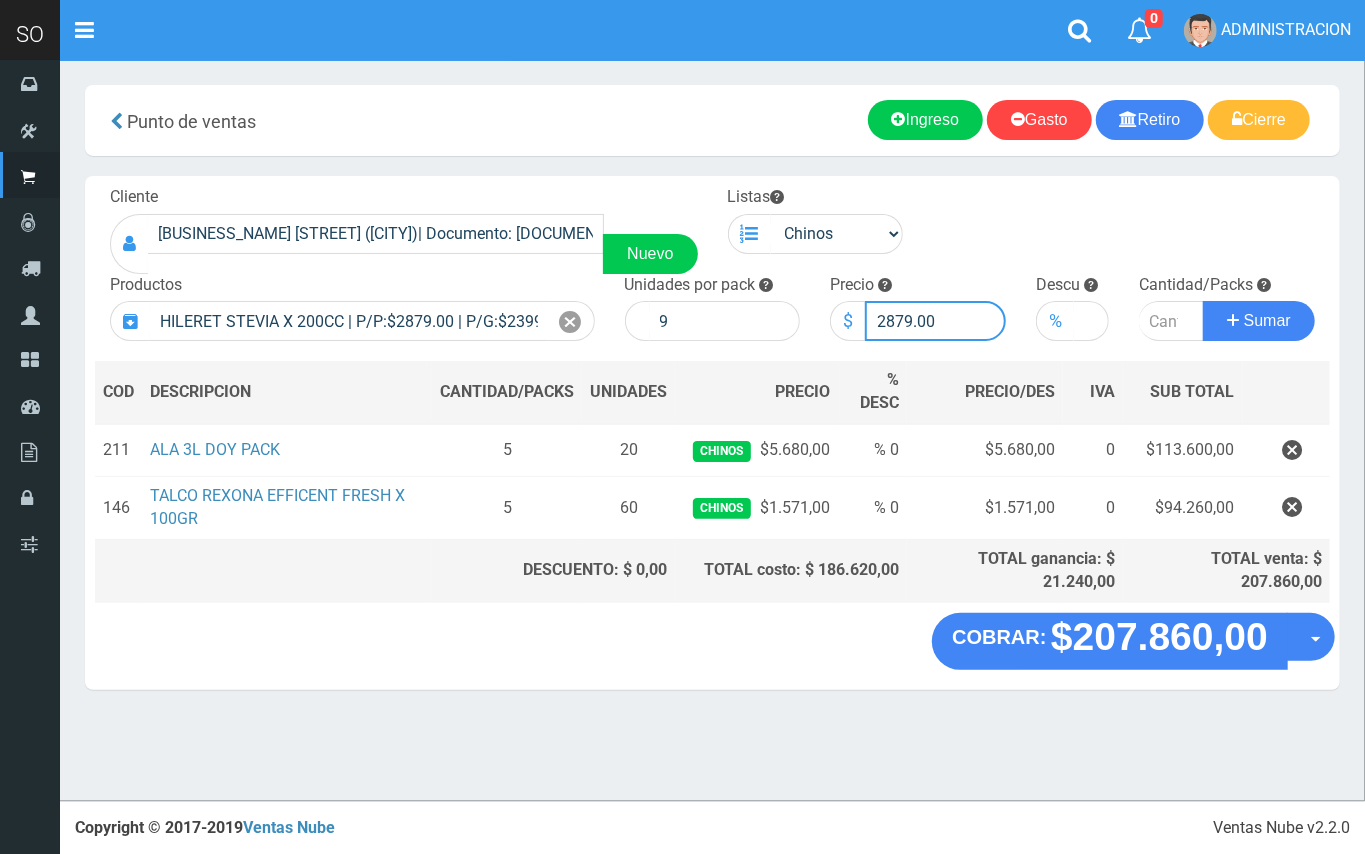 drag, startPoint x: 913, startPoint y: 310, endPoint x: 908, endPoint y: 296, distance: 14.866069 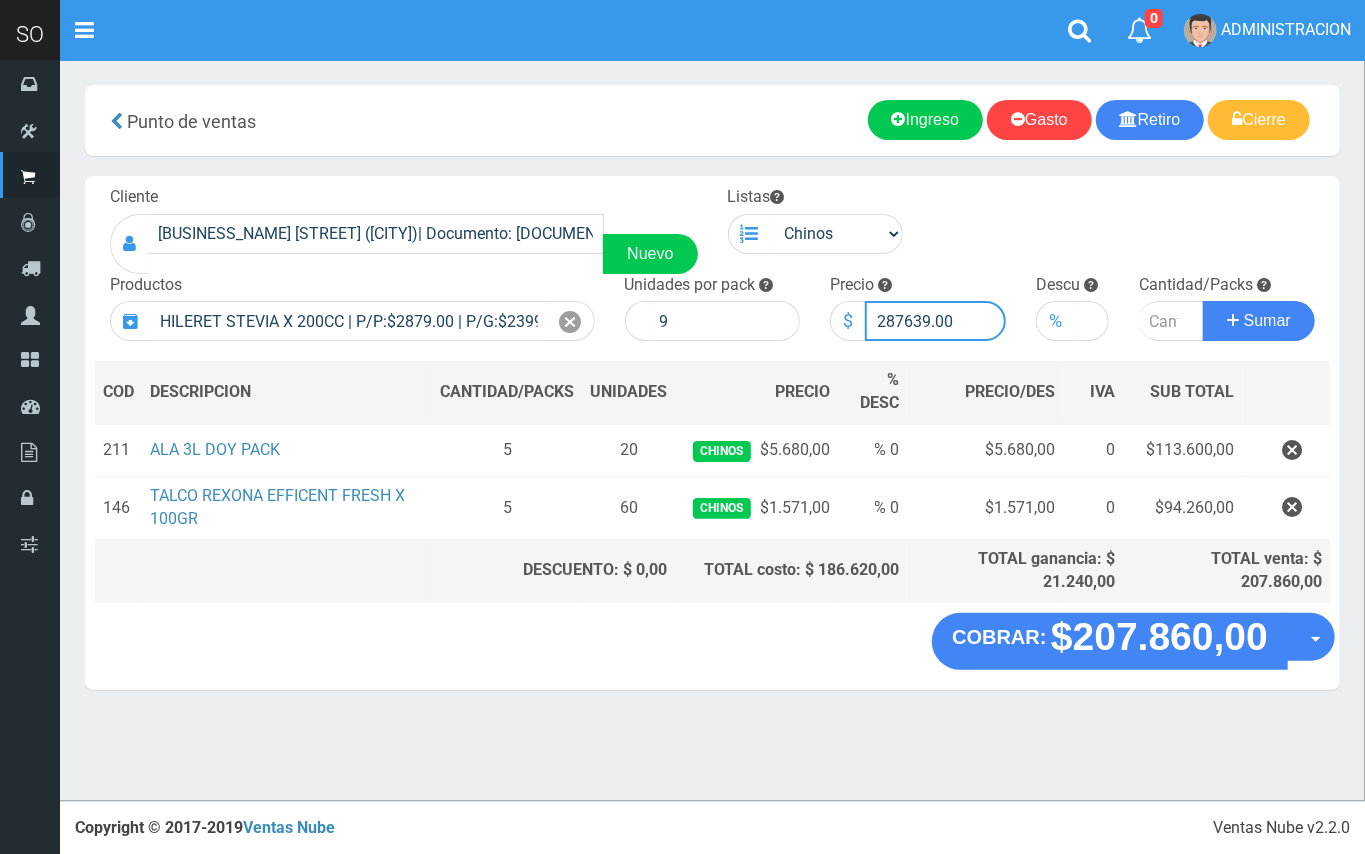 drag, startPoint x: 902, startPoint y: 318, endPoint x: 888, endPoint y: 318, distance: 14 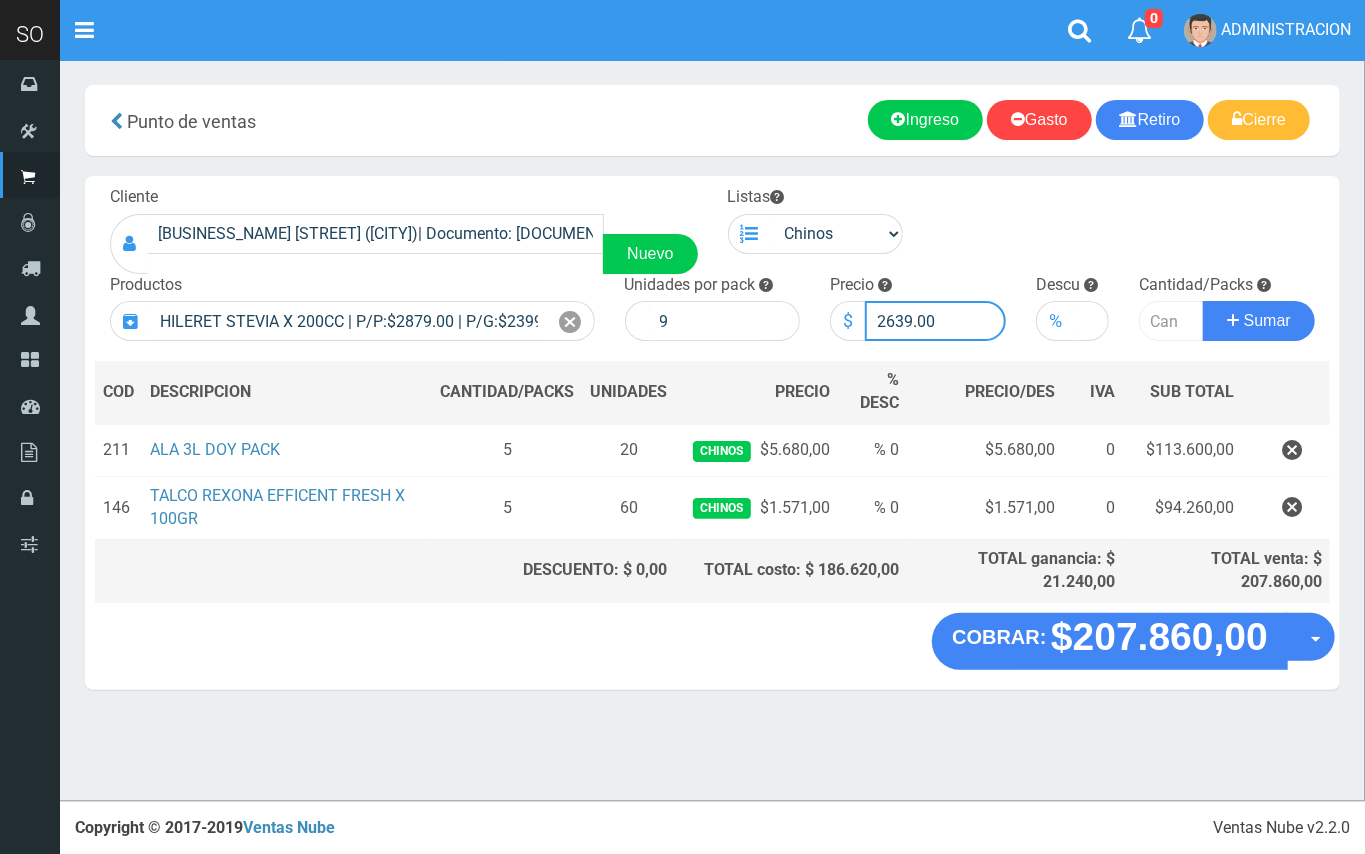 type on "2639.00" 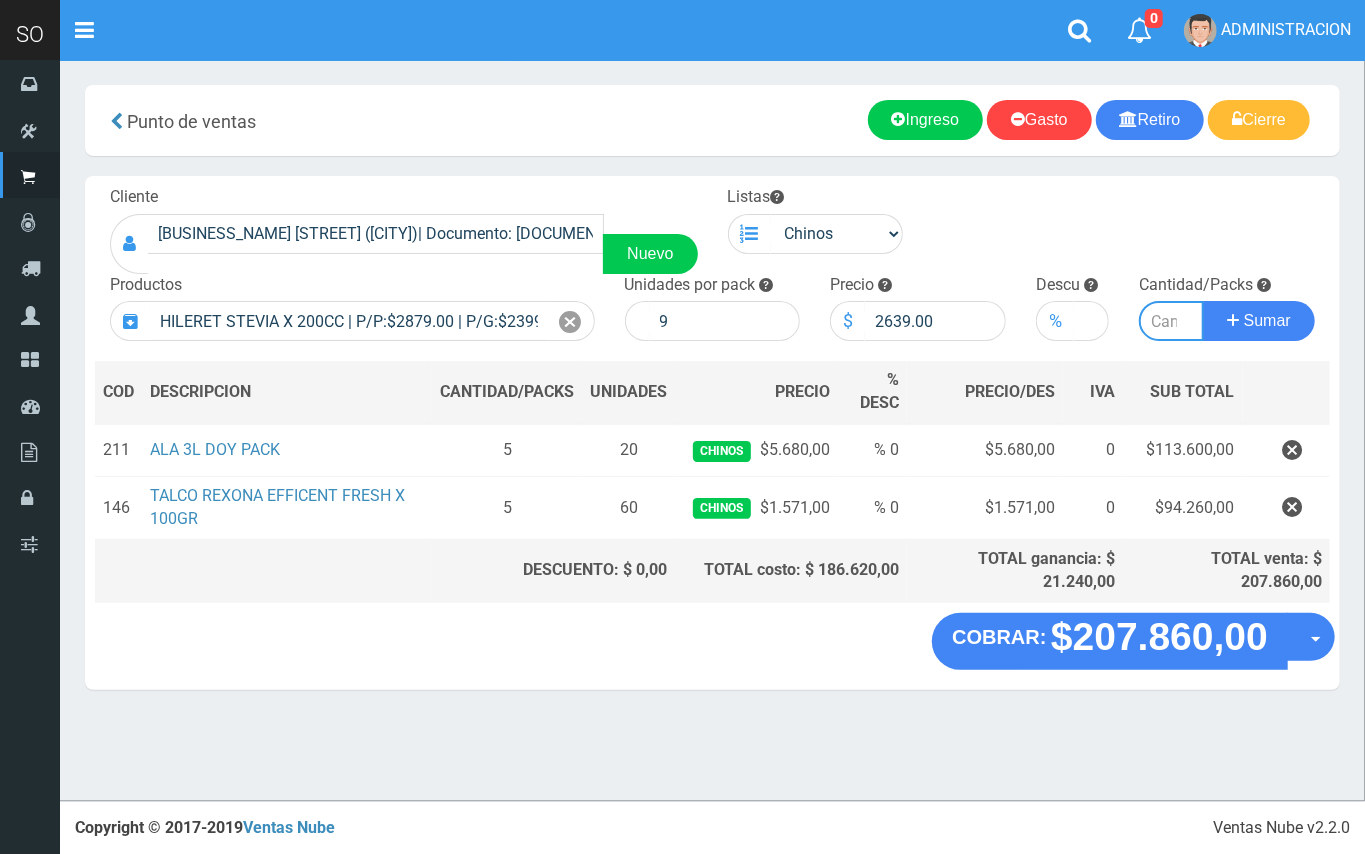 click at bounding box center [1171, 321] 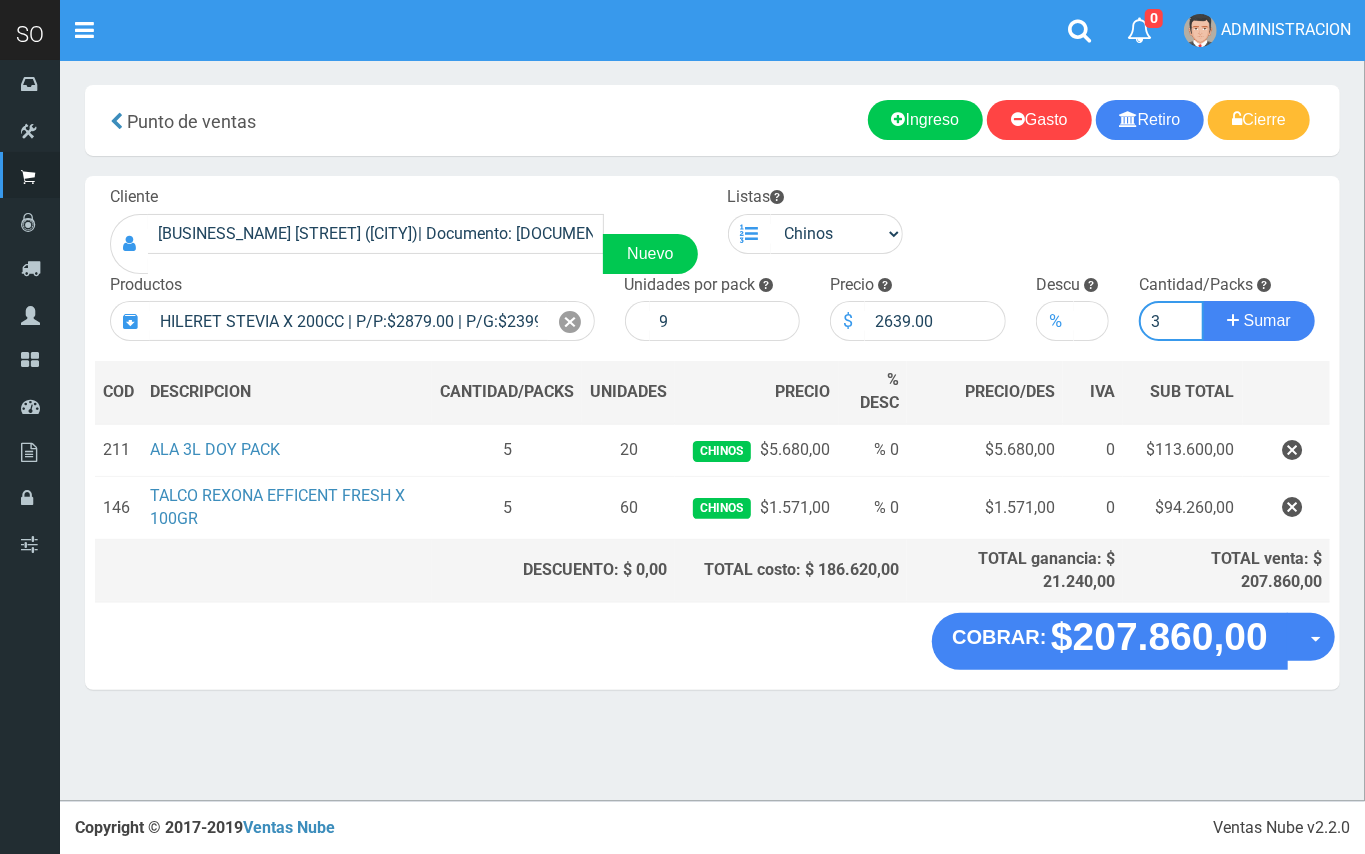 type on "3" 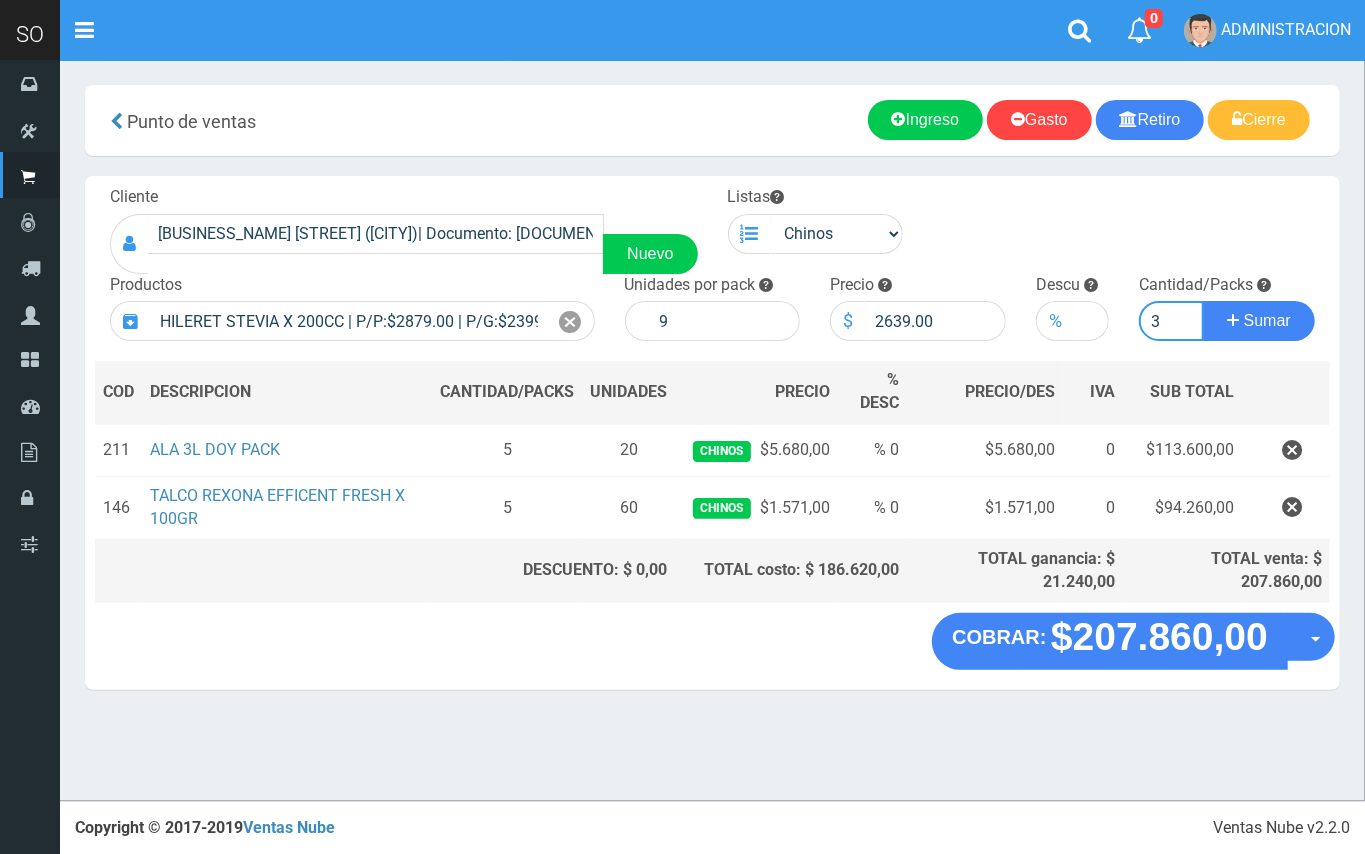 click on "Sumar" at bounding box center (1259, 321) 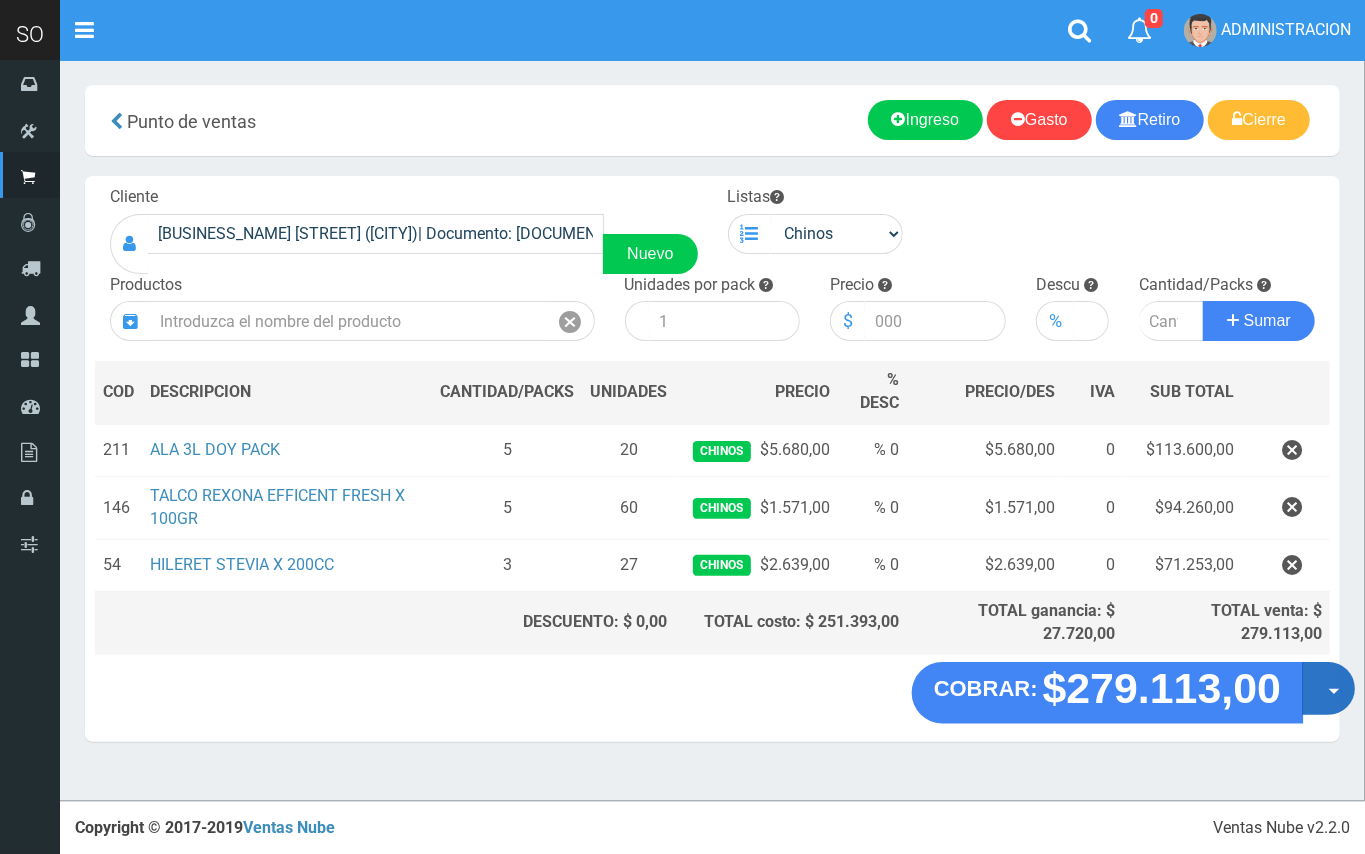 click on "Opciones" at bounding box center (1328, 689) 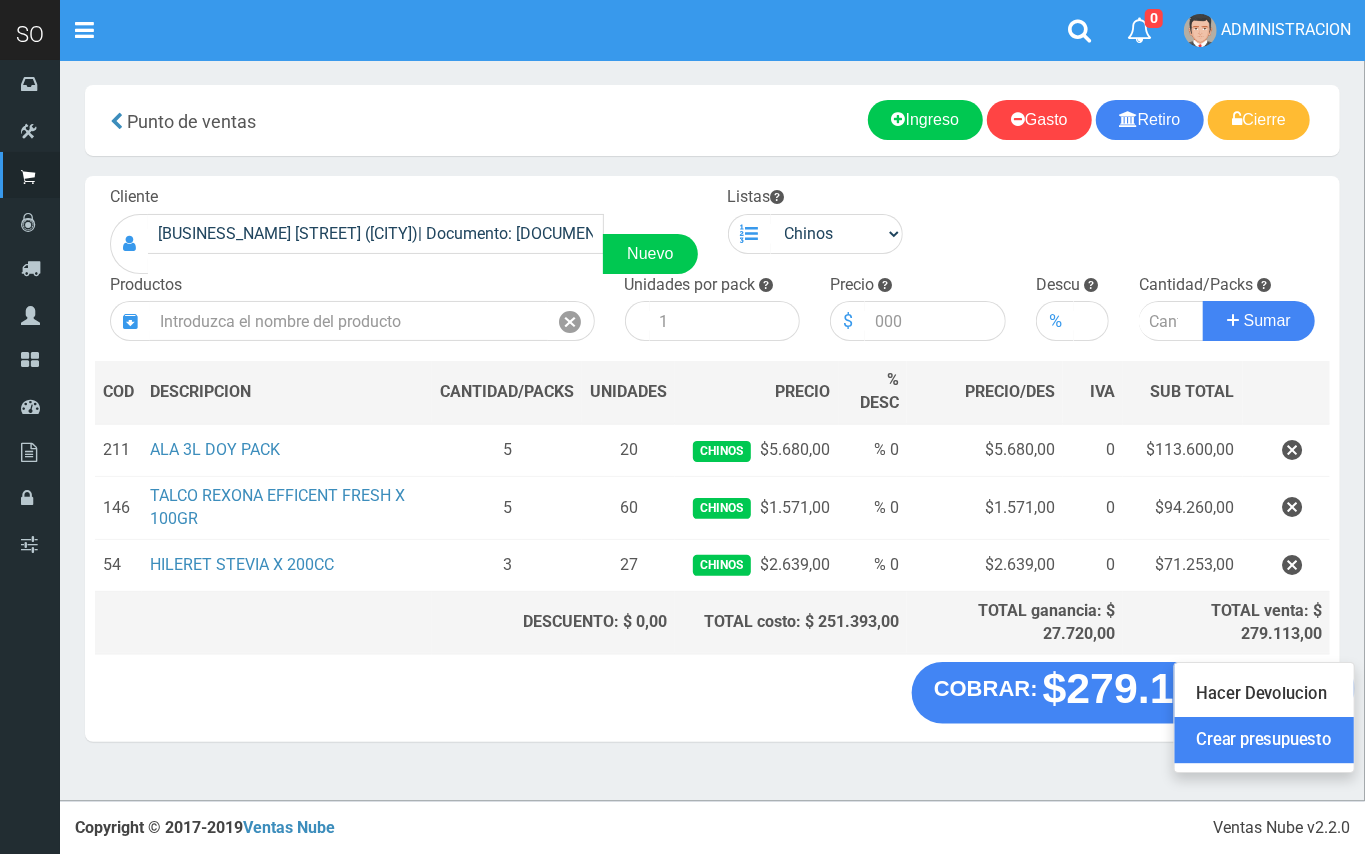 click on "Crear presupuesto" at bounding box center (1264, 741) 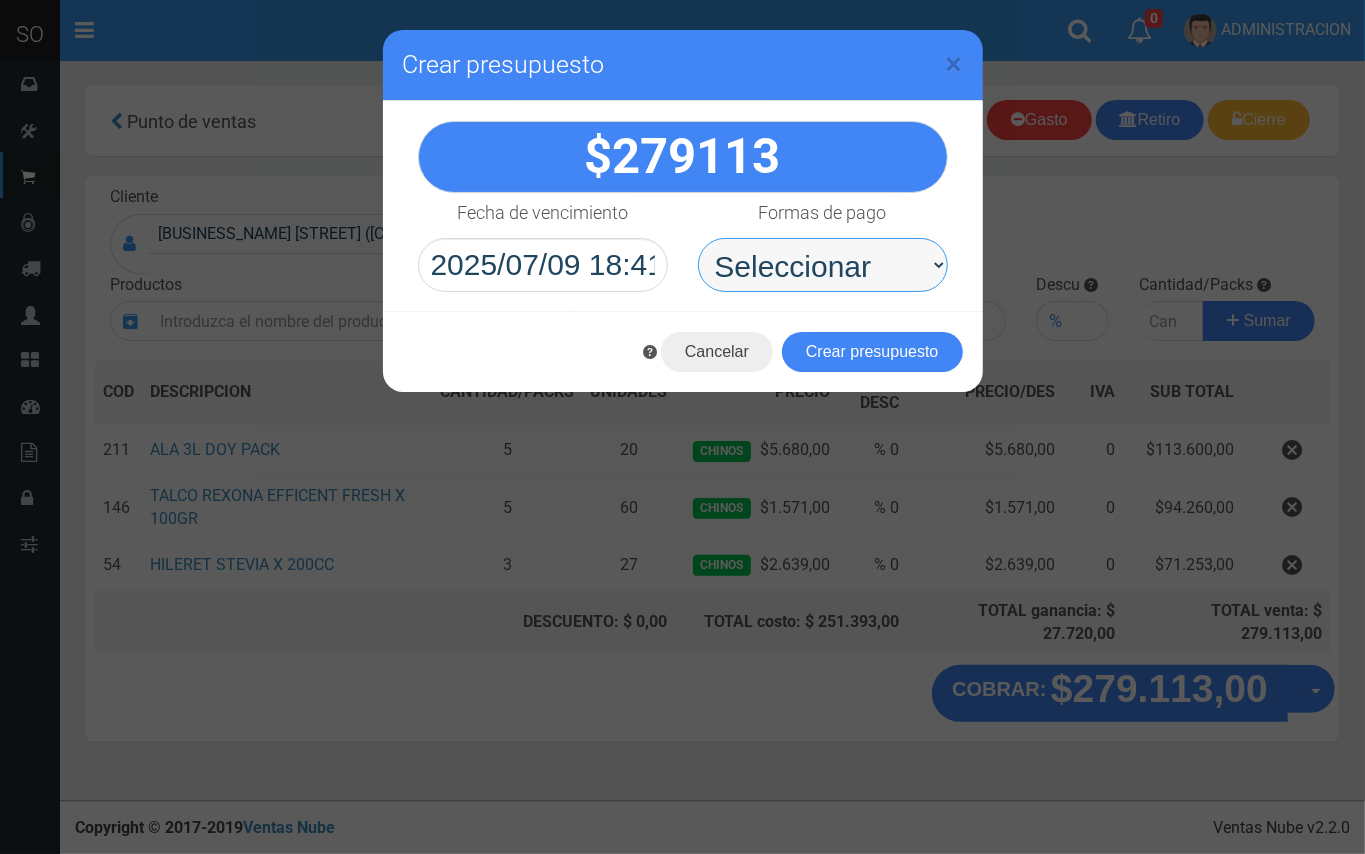 click on "Seleccionar
Efectivo
Tarjeta de Crédito
Depósito
Débito" at bounding box center (823, 265) 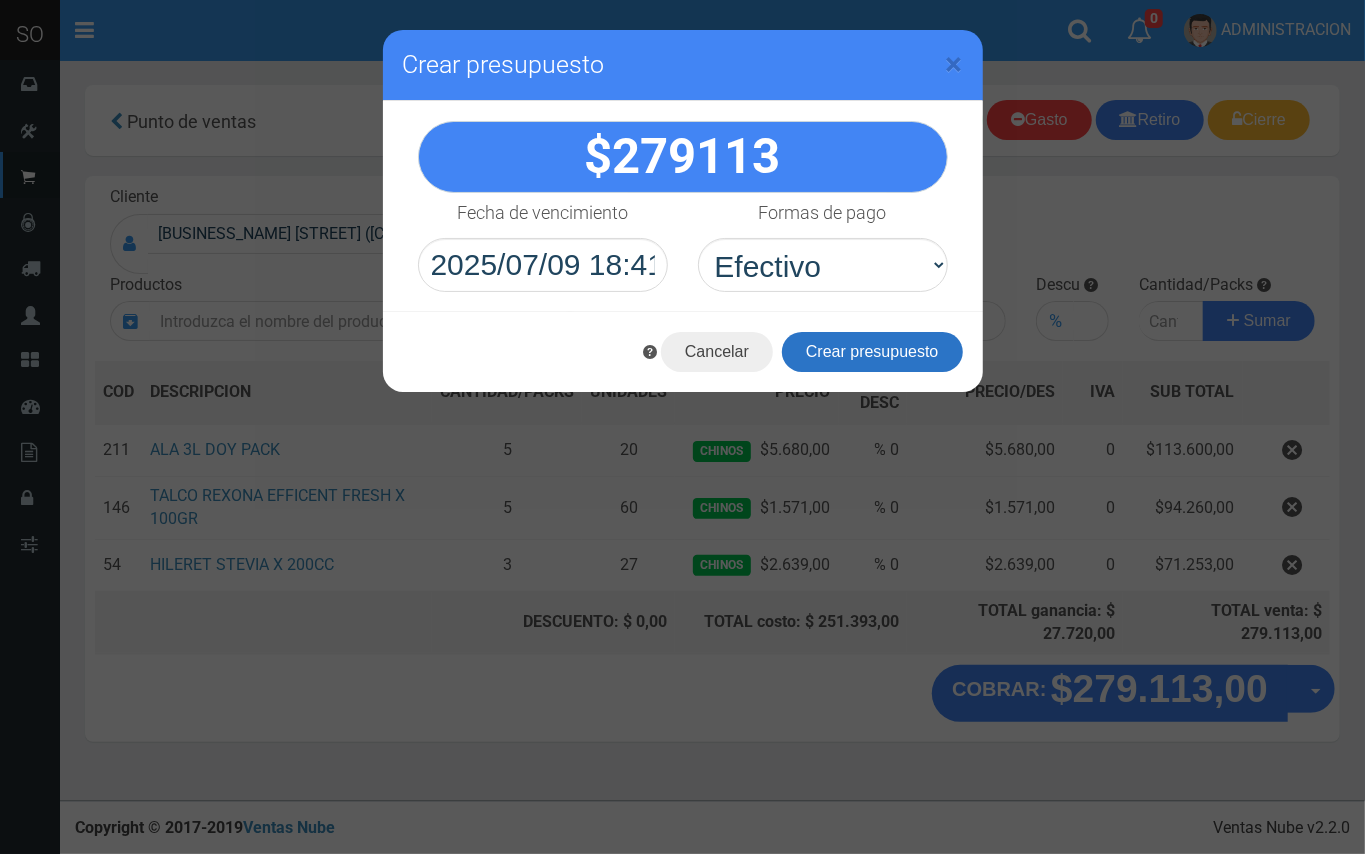 click on "Crear presupuesto" at bounding box center [872, 352] 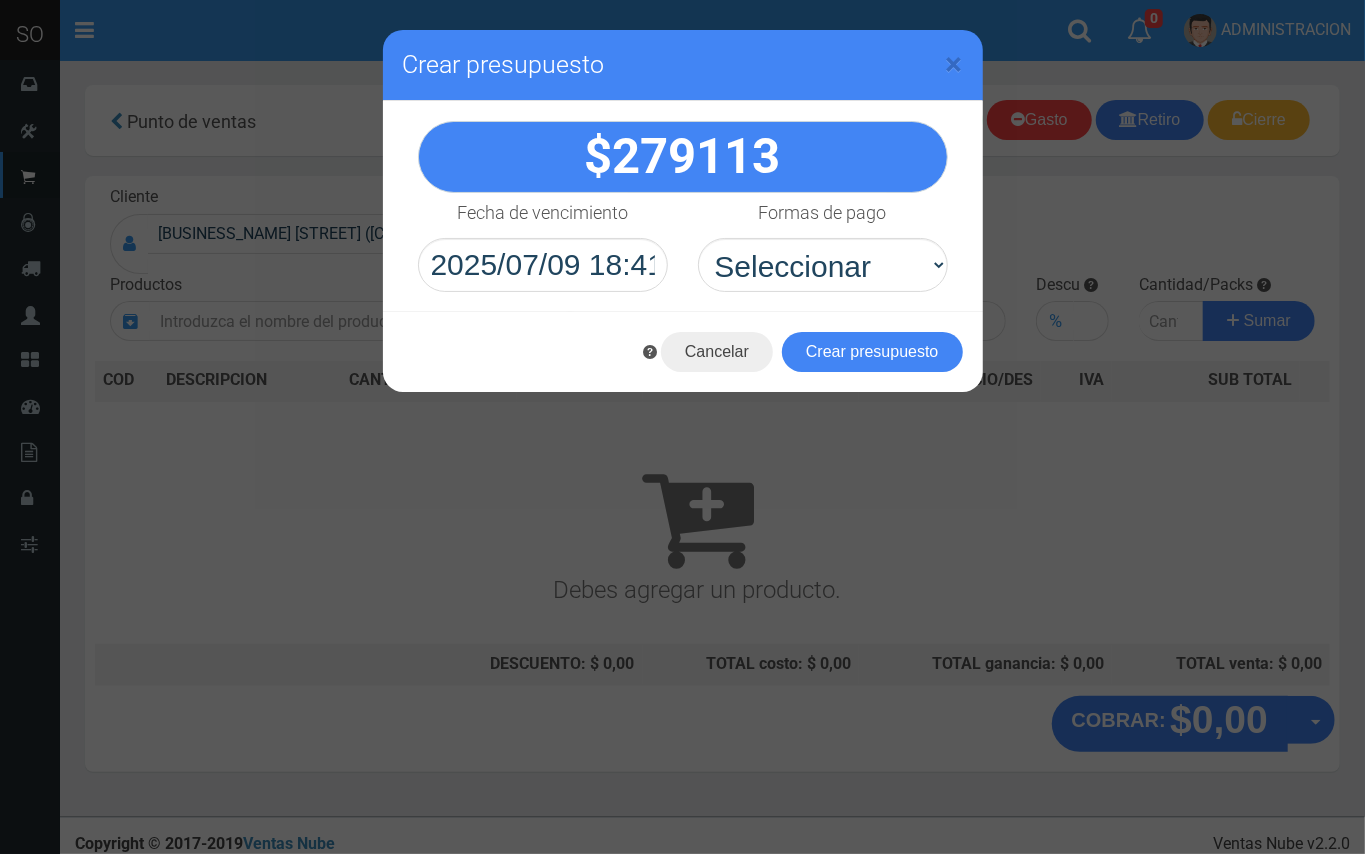 click on "×
Crear presupuesto" at bounding box center (683, 65) 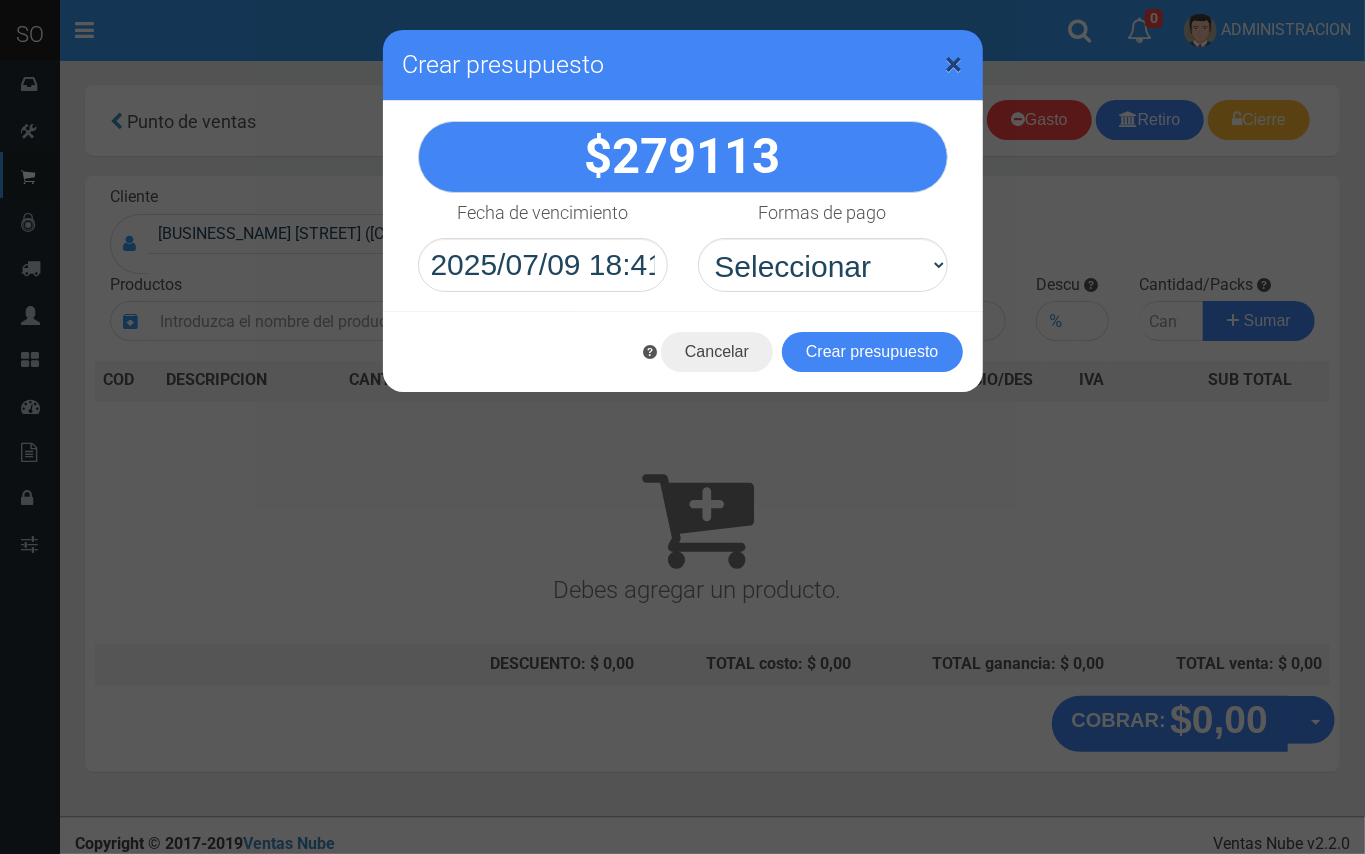 drag, startPoint x: 954, startPoint y: 66, endPoint x: 818, endPoint y: 10, distance: 147.07822 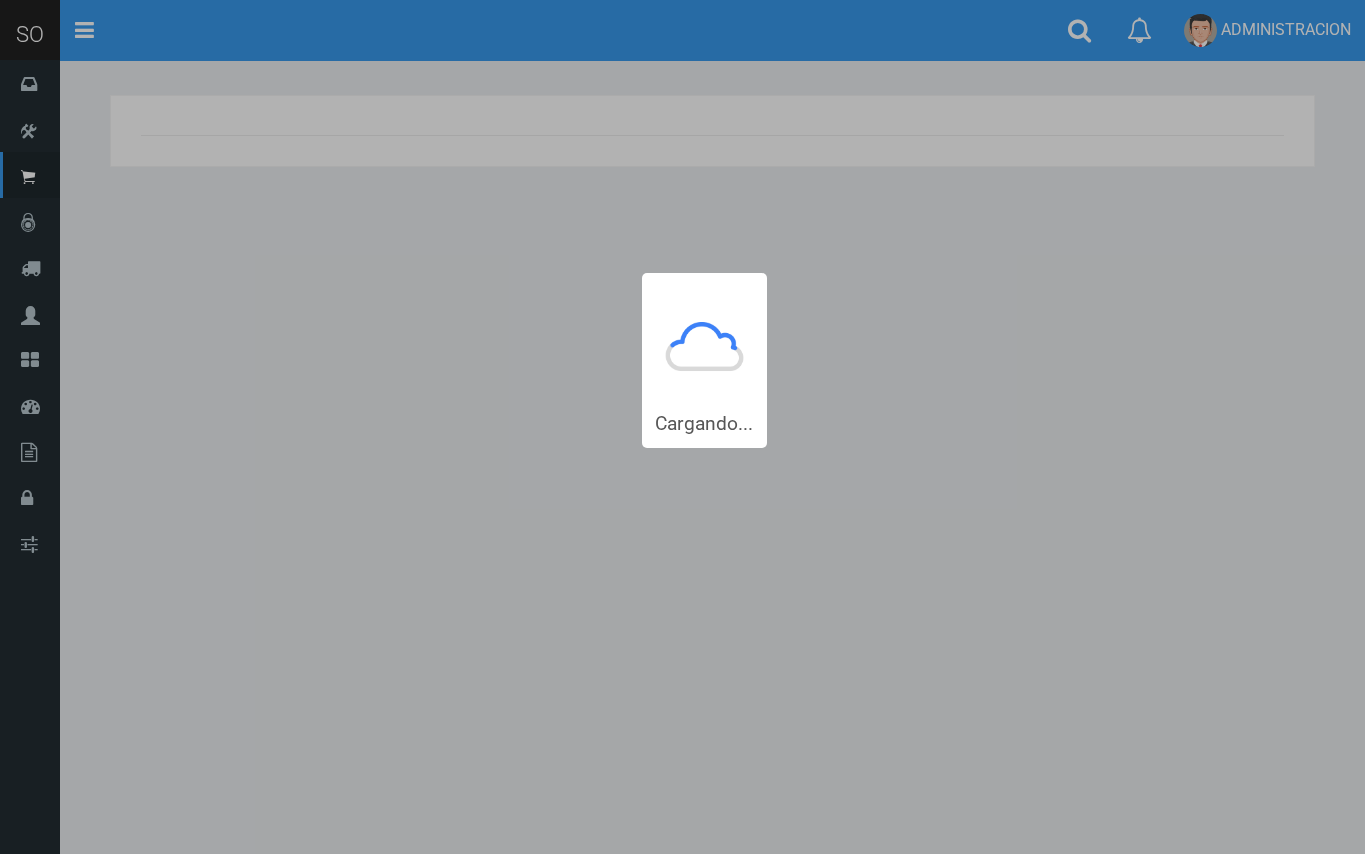 scroll, scrollTop: 0, scrollLeft: 0, axis: both 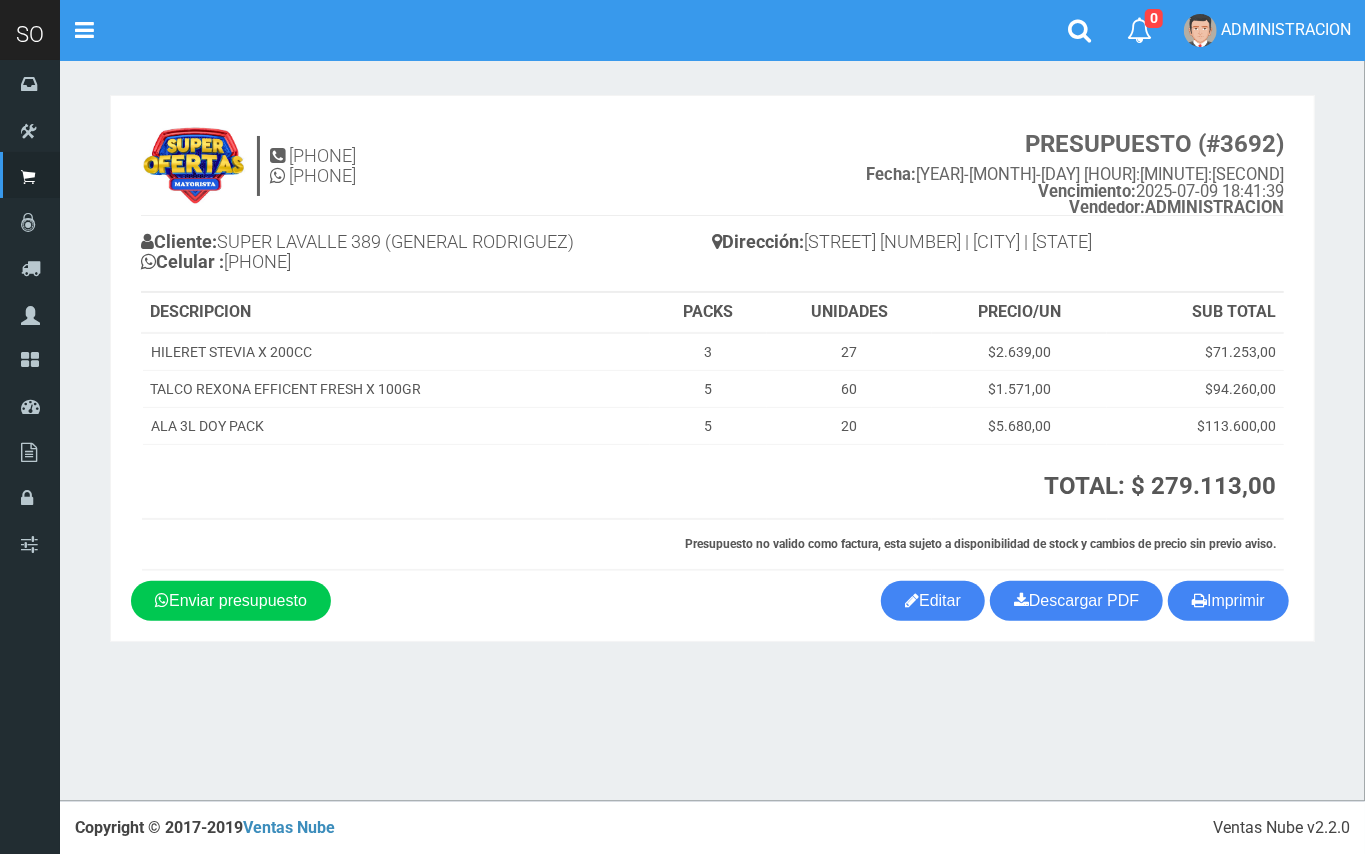 drag, startPoint x: 958, startPoint y: 602, endPoint x: 917, endPoint y: 573, distance: 50.219517 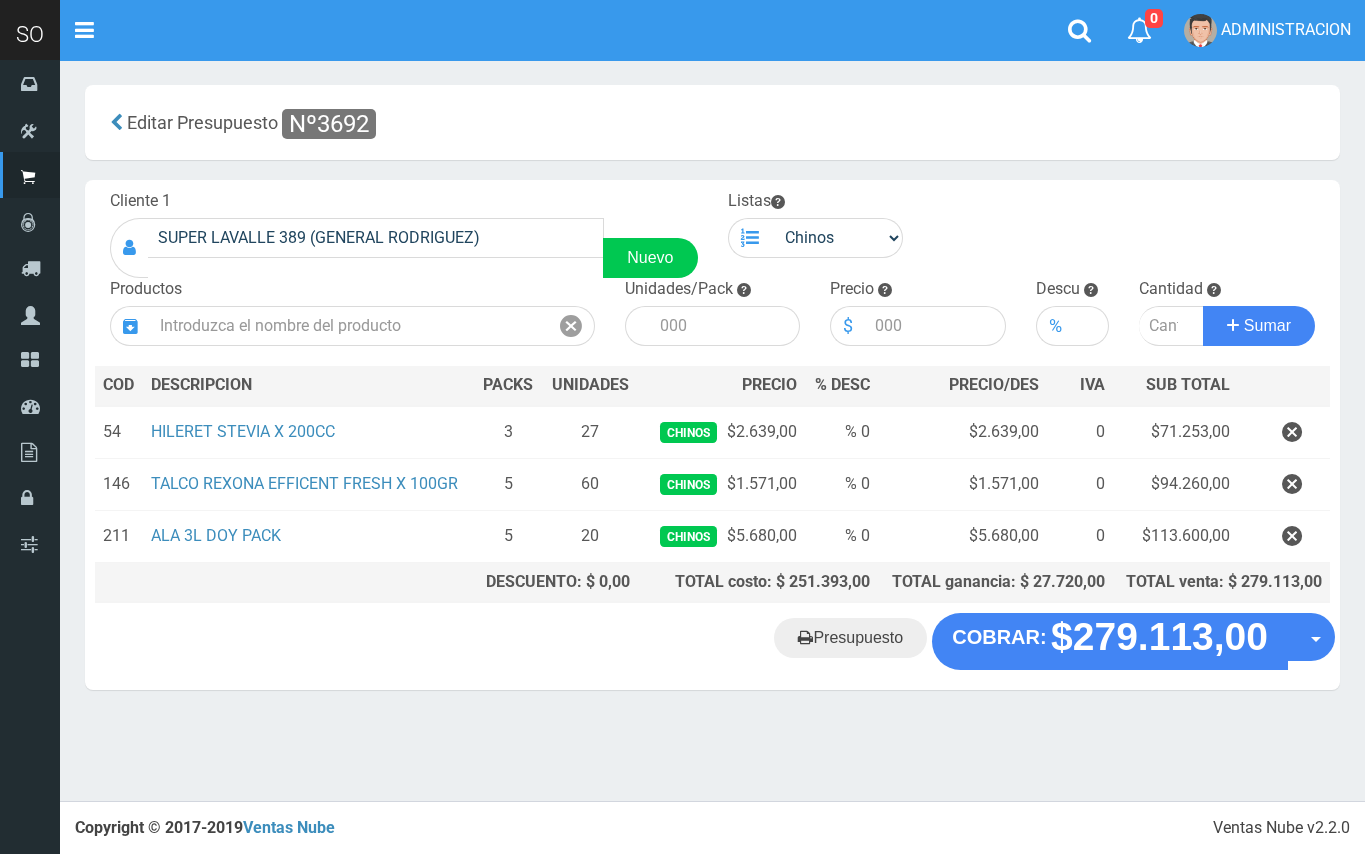 scroll, scrollTop: 0, scrollLeft: 0, axis: both 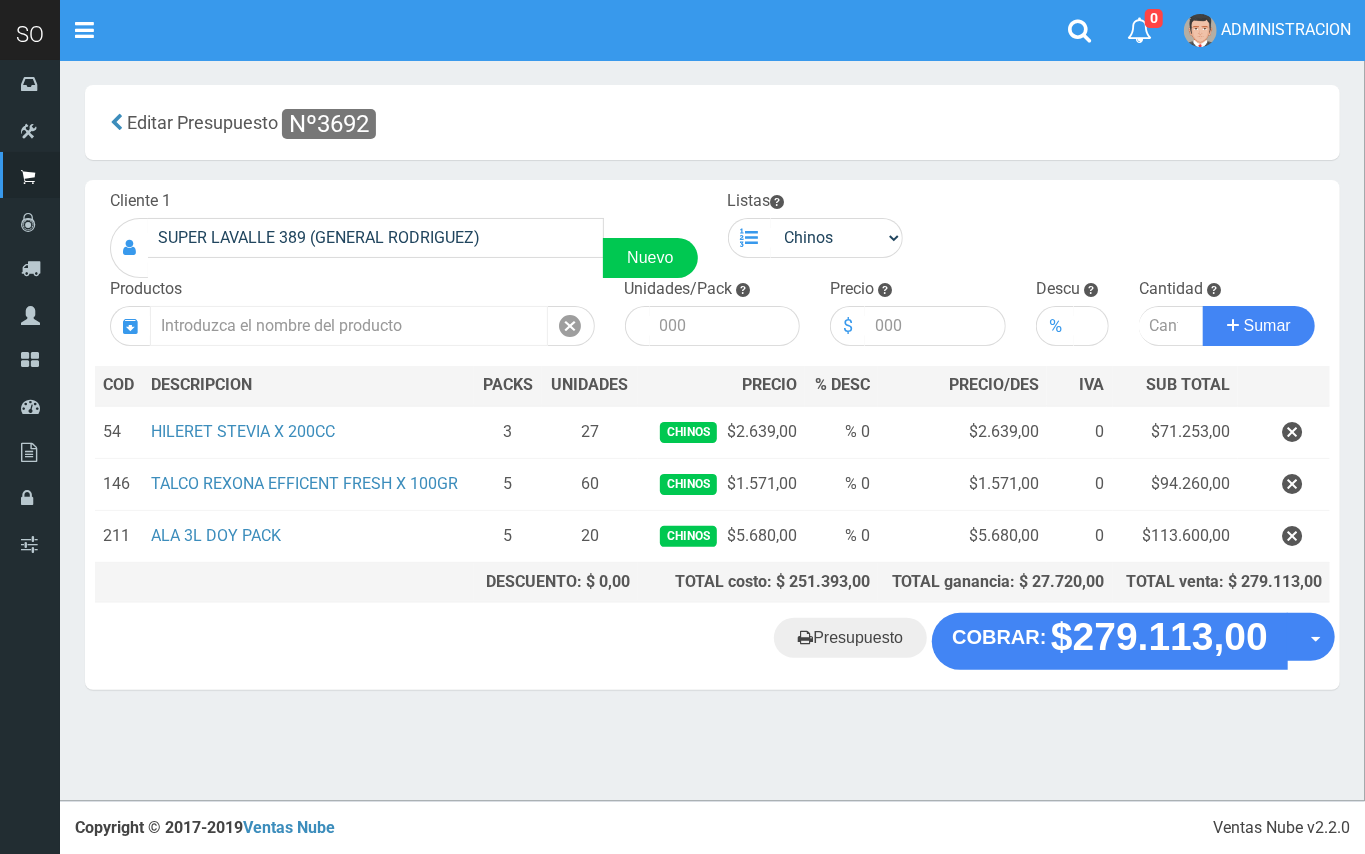 click at bounding box center [349, 326] 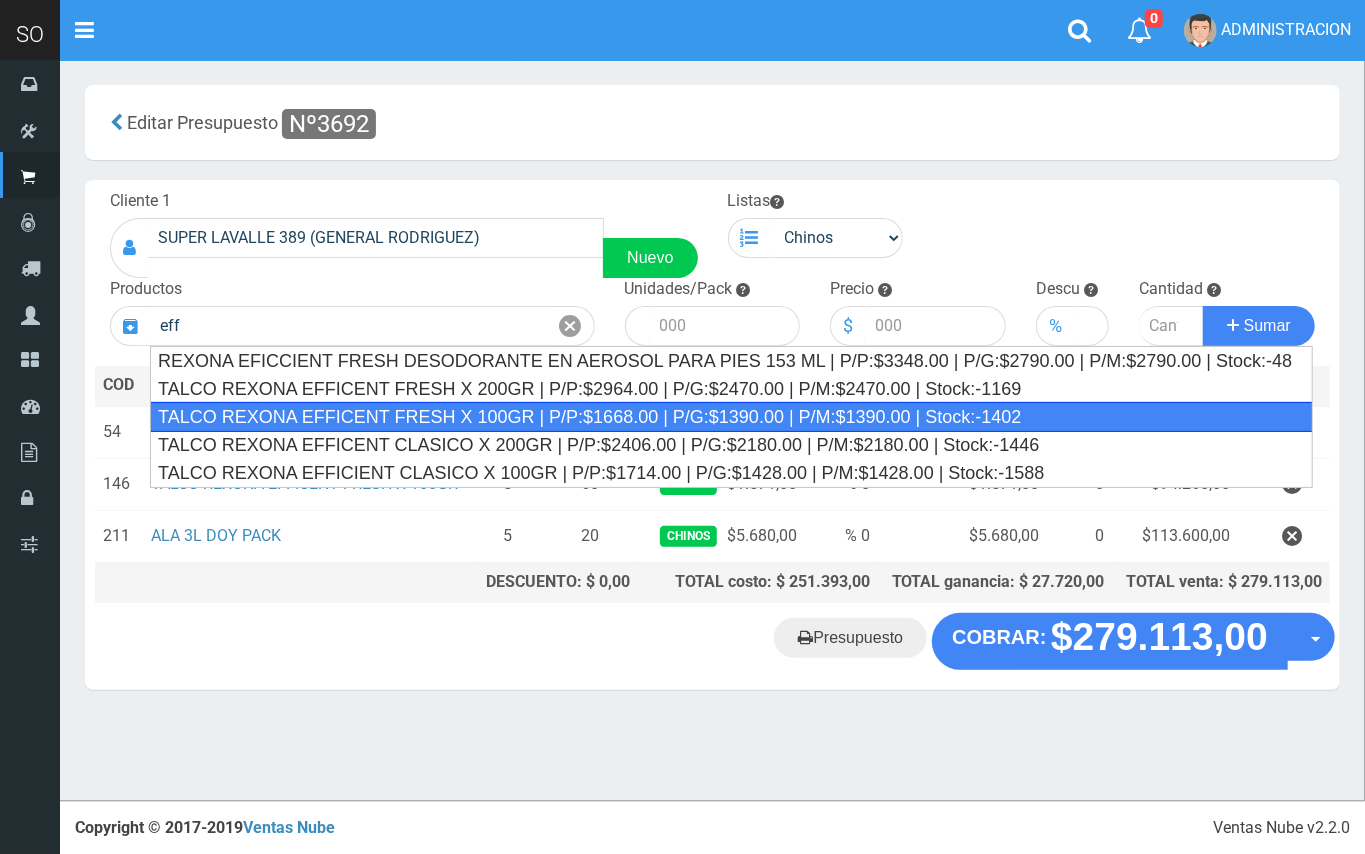 click on "TALCO REXONA EFFICENT FRESH X 100GR | P/P:$1668.00 | P/G:$1390.00 | P/M:$1390.00 | Stock:-1402" at bounding box center [731, 417] 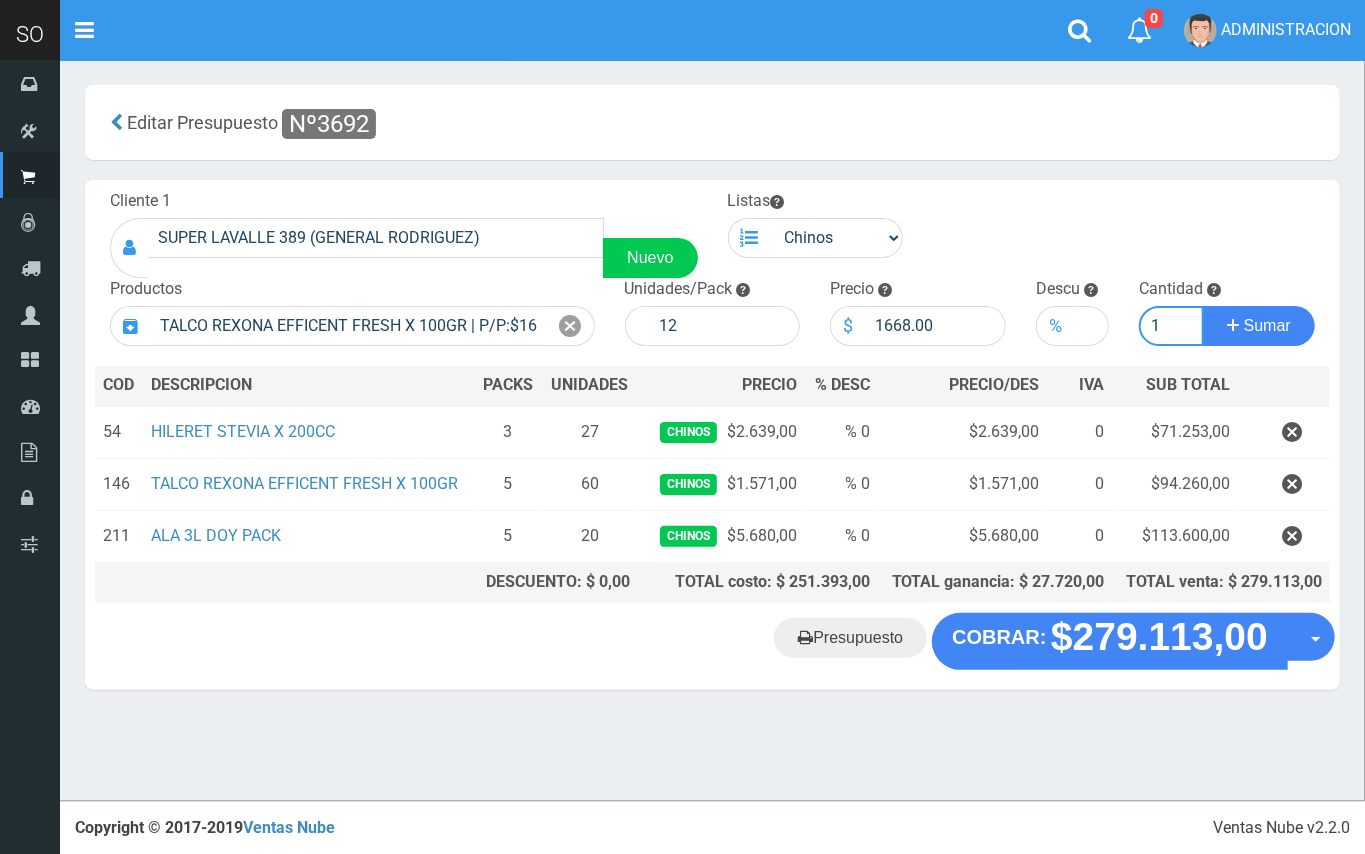 type on "1" 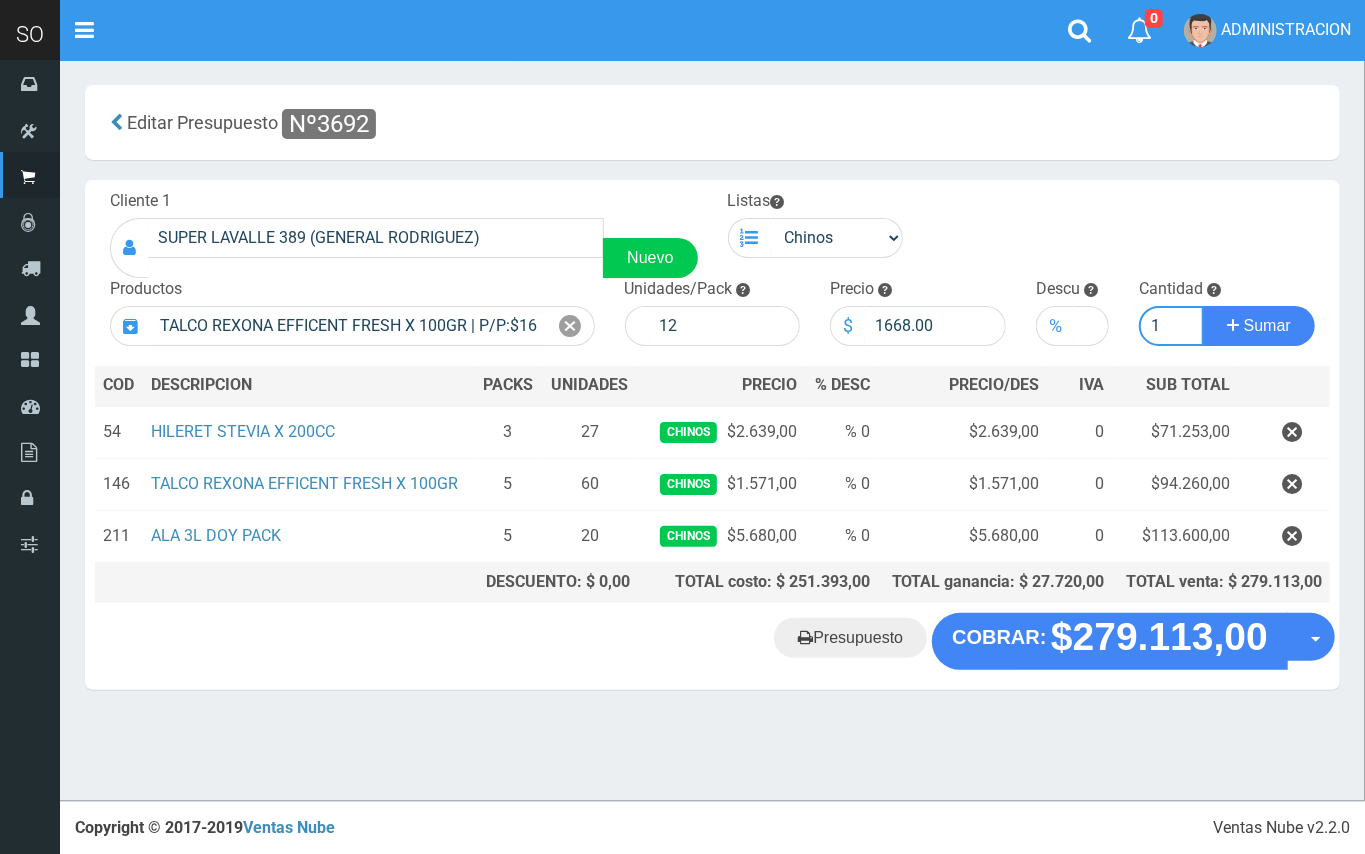 click on "Sumar" at bounding box center (1259, 326) 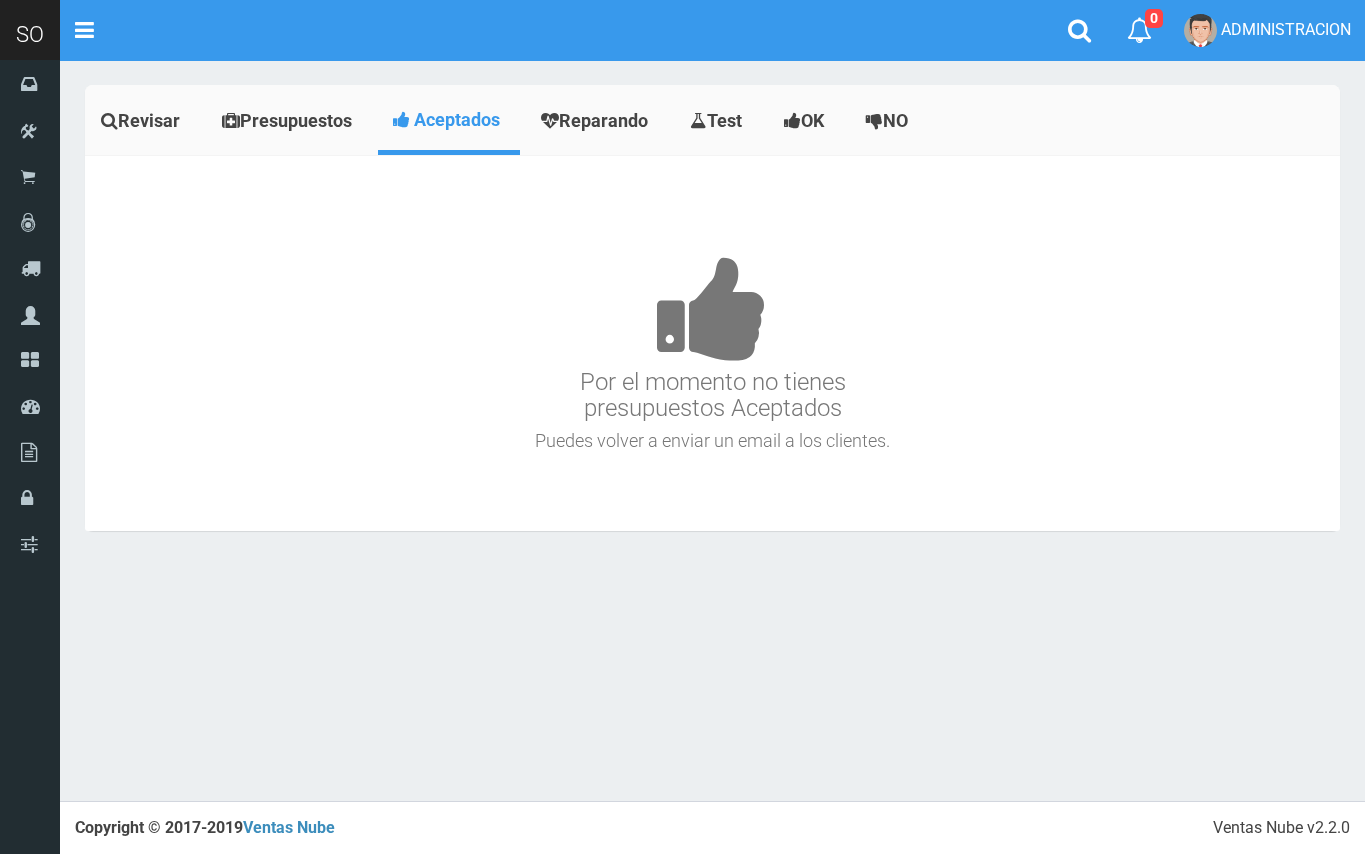 scroll, scrollTop: 0, scrollLeft: 0, axis: both 